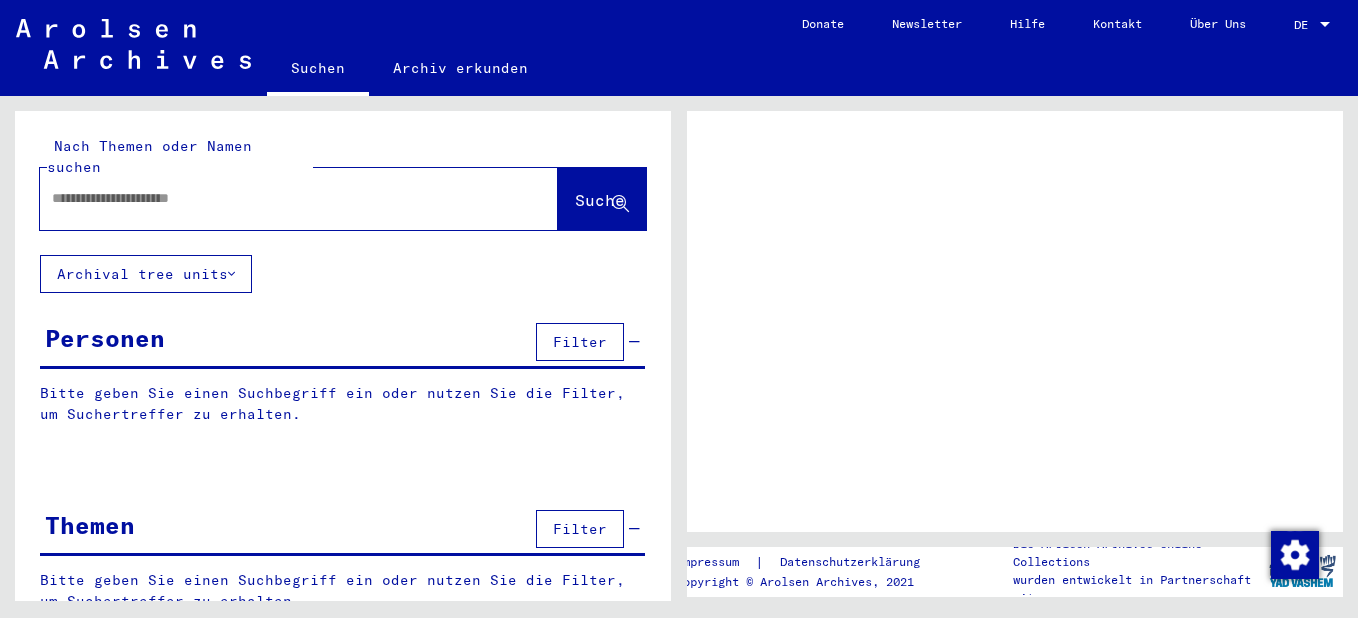 scroll, scrollTop: 0, scrollLeft: 0, axis: both 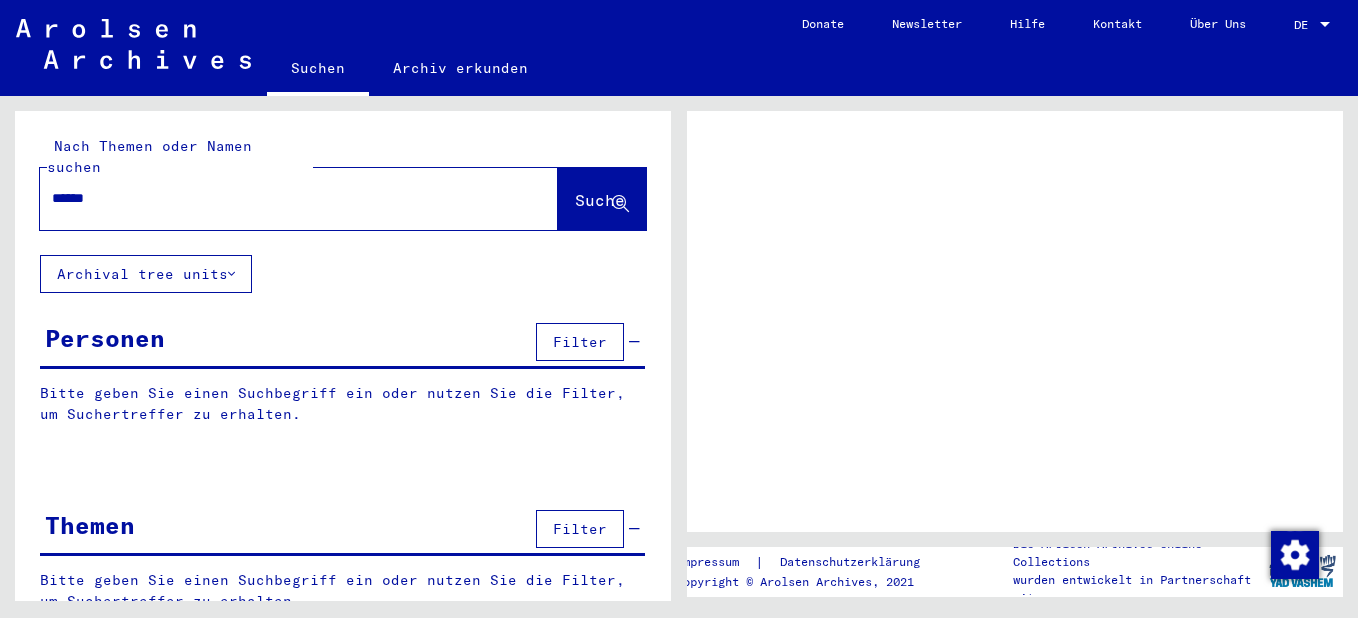 type on "******" 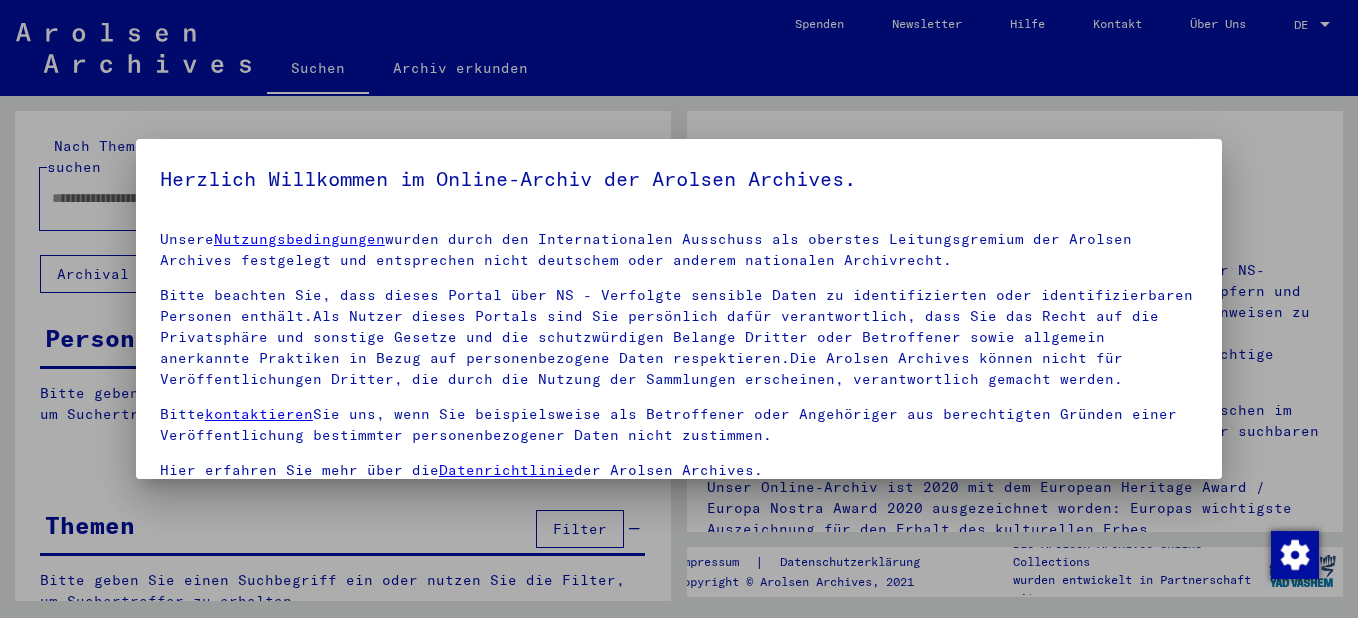scroll, scrollTop: 120, scrollLeft: 0, axis: vertical 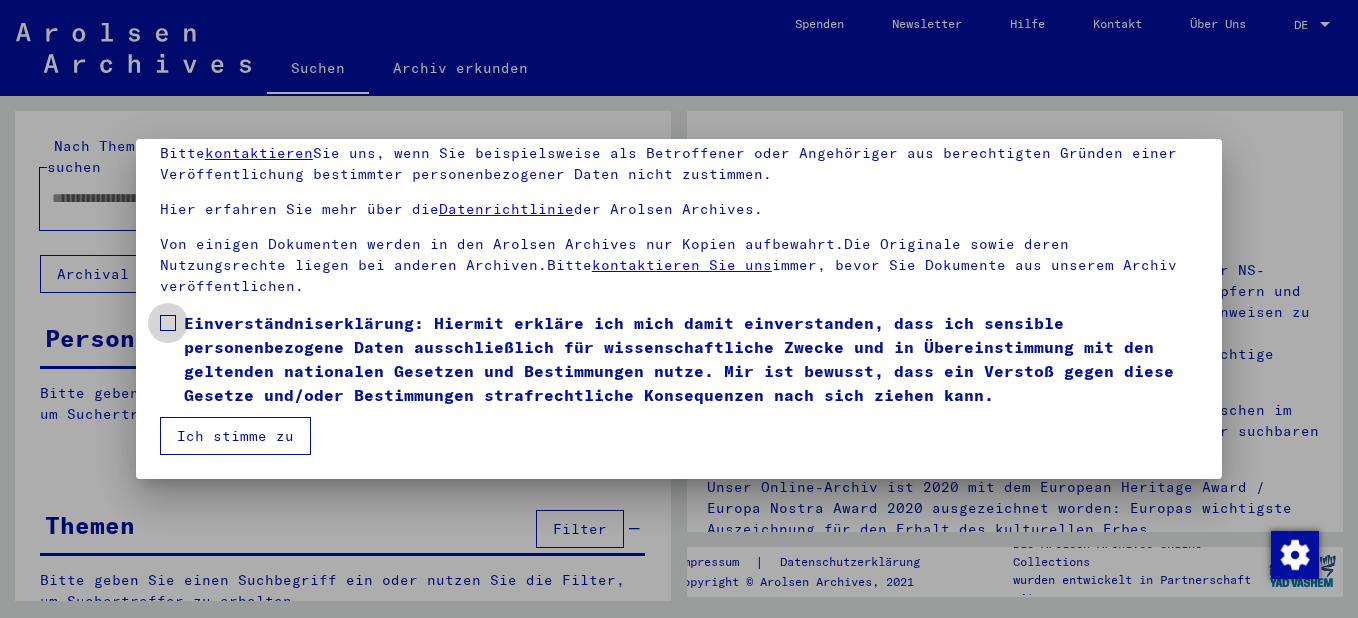click on "Einverständniserklärung: Hiermit erkläre ich mich damit einverstanden, dass ich sensible personenbezogene Daten ausschließlich für wissenschaftliche Zwecke und in Übereinstimmung mit den geltenden nationalen Gesetzen und Bestimmungen nutze. Mir ist bewusst, dass ein Verstoß gegen diese Gesetze und/oder Bestimmungen strafrechtliche Konsequenzen nach sich ziehen kann." at bounding box center [691, 359] 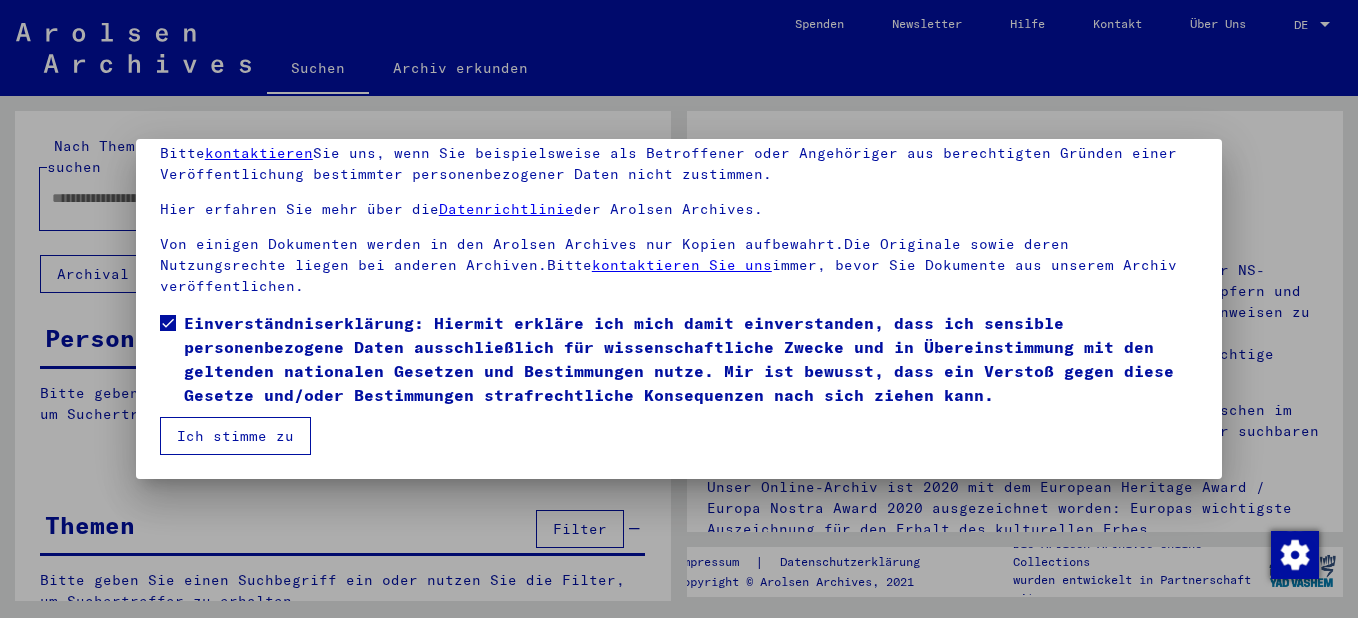click on "Ich stimme zu" at bounding box center [235, 436] 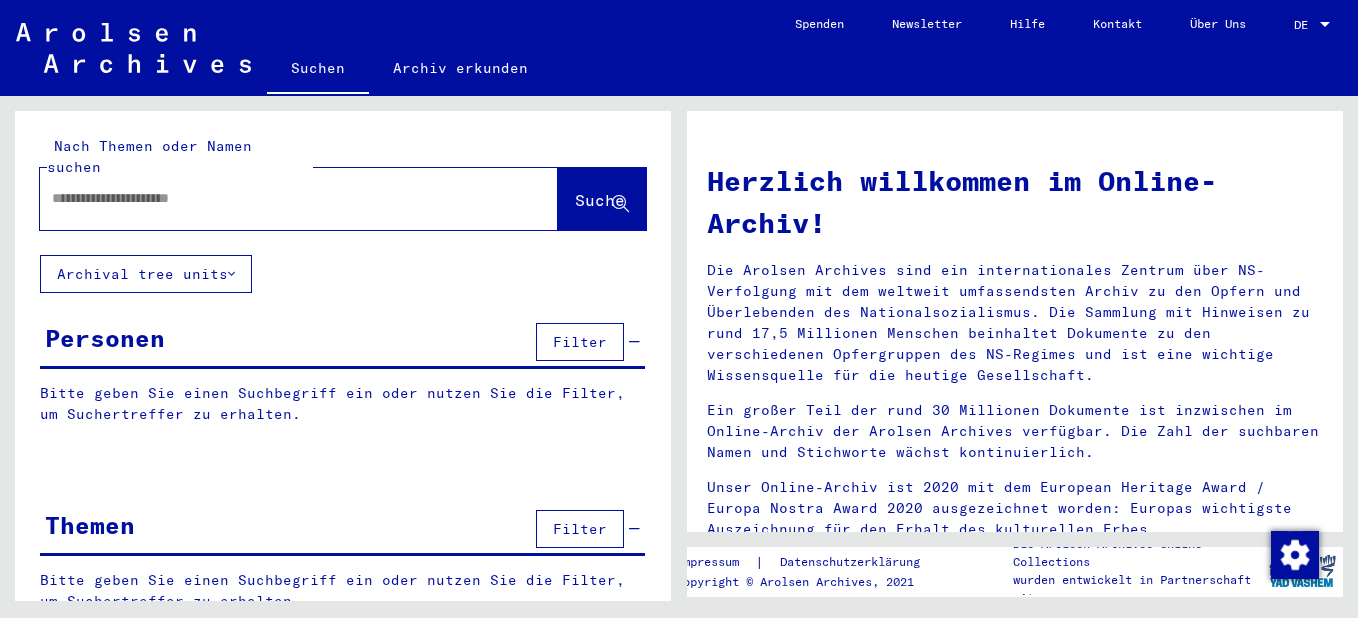 click on "Nach Themen oder Namen suchen  Suche" 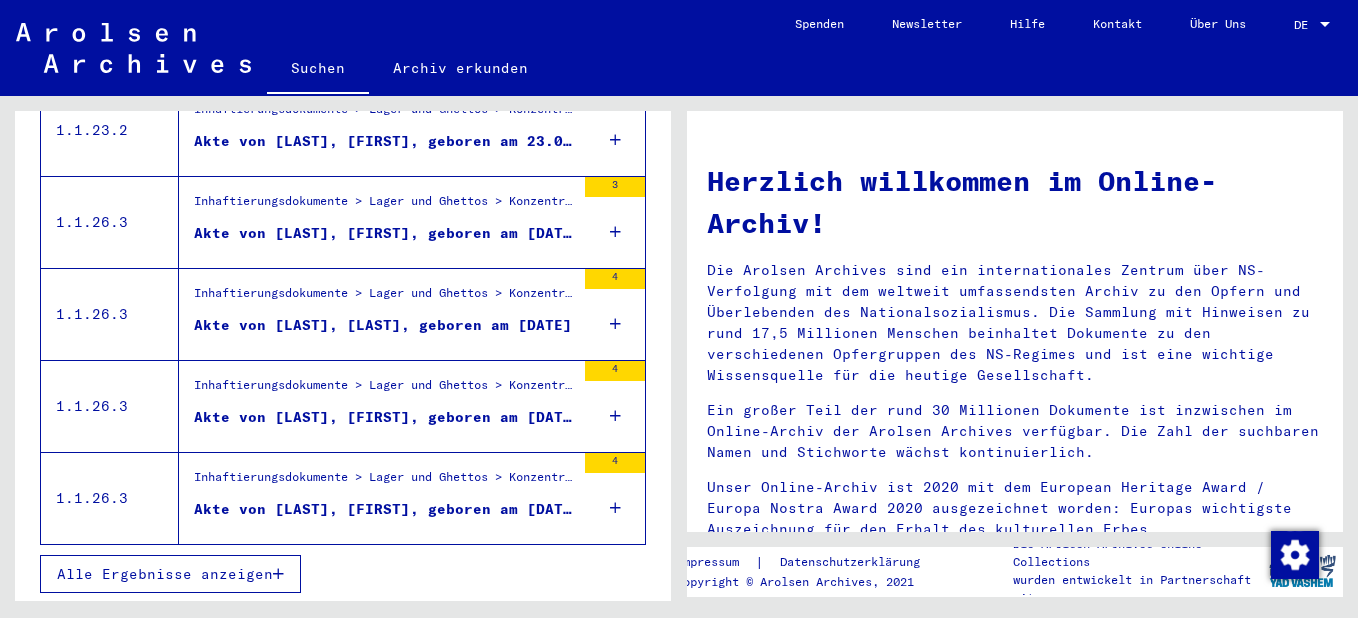 scroll, scrollTop: 503, scrollLeft: 0, axis: vertical 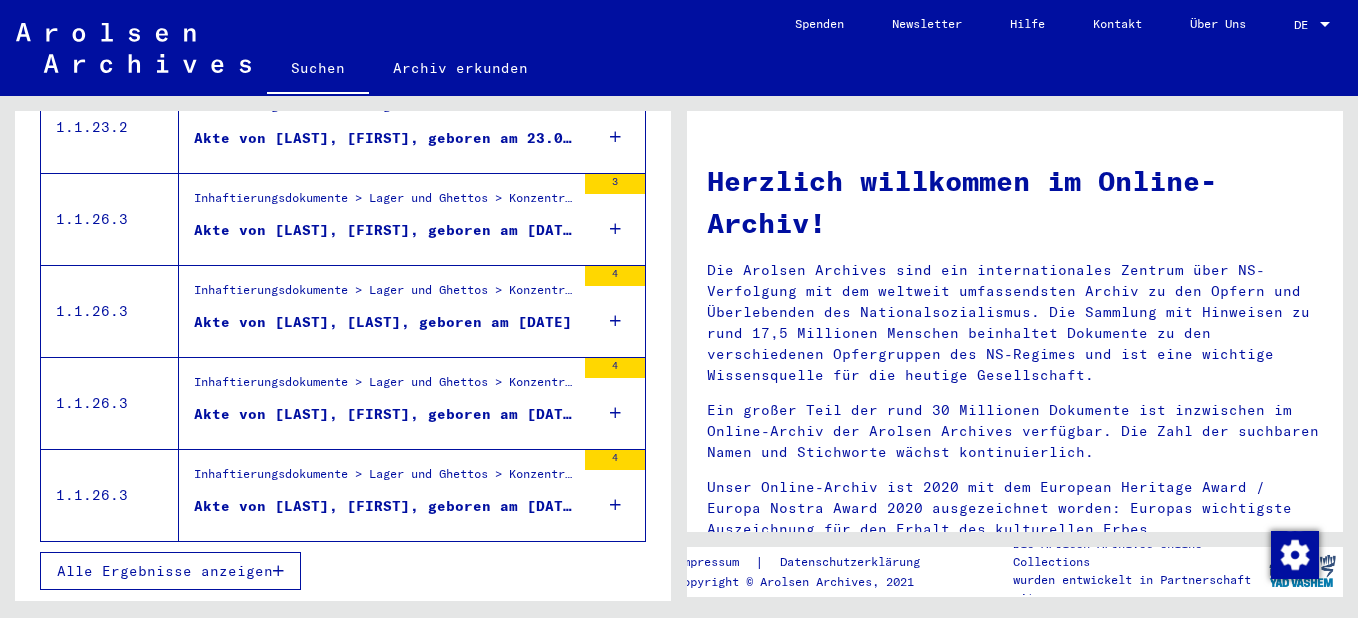 click on "Alle Ergebnisse anzeigen" at bounding box center (170, 571) 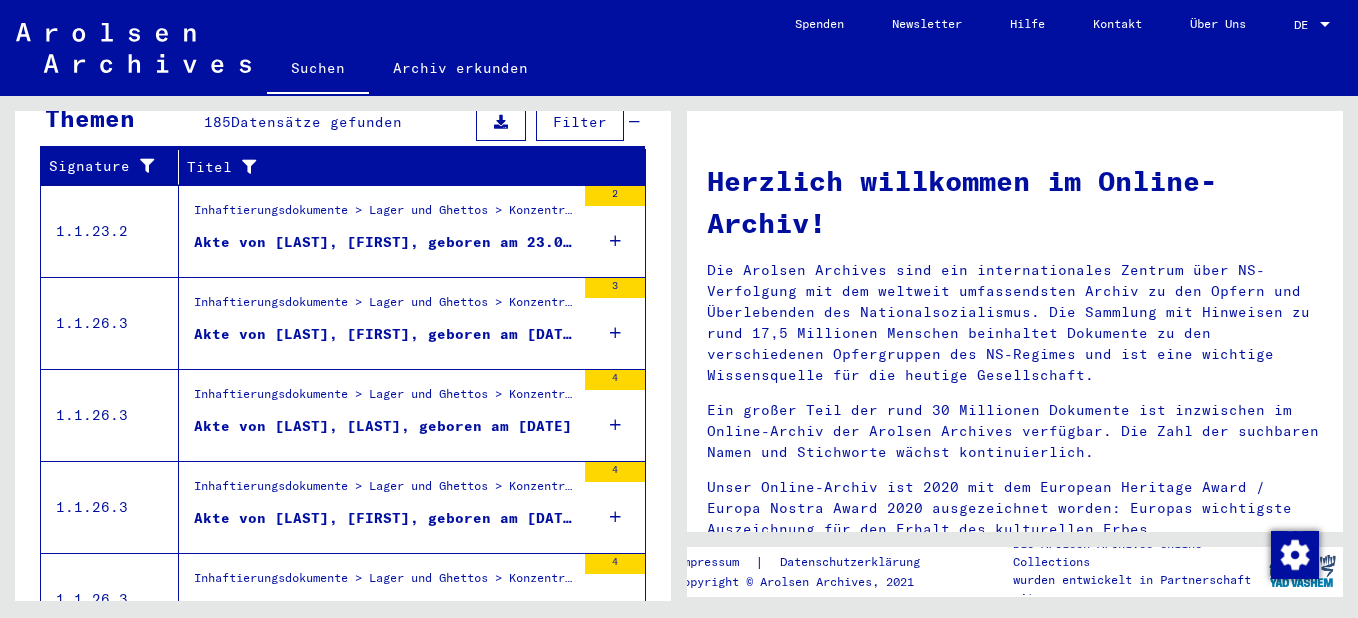 scroll, scrollTop: 0, scrollLeft: 0, axis: both 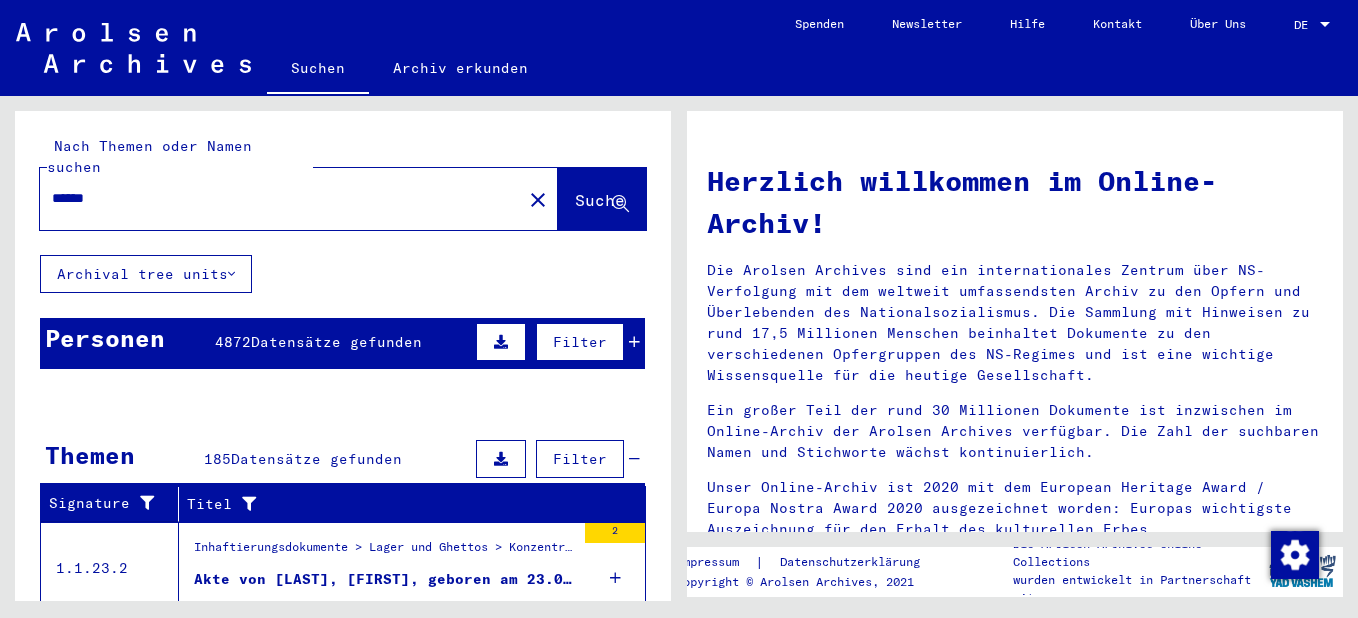 drag, startPoint x: 396, startPoint y: 400, endPoint x: 395, endPoint y: 363, distance: 37.01351 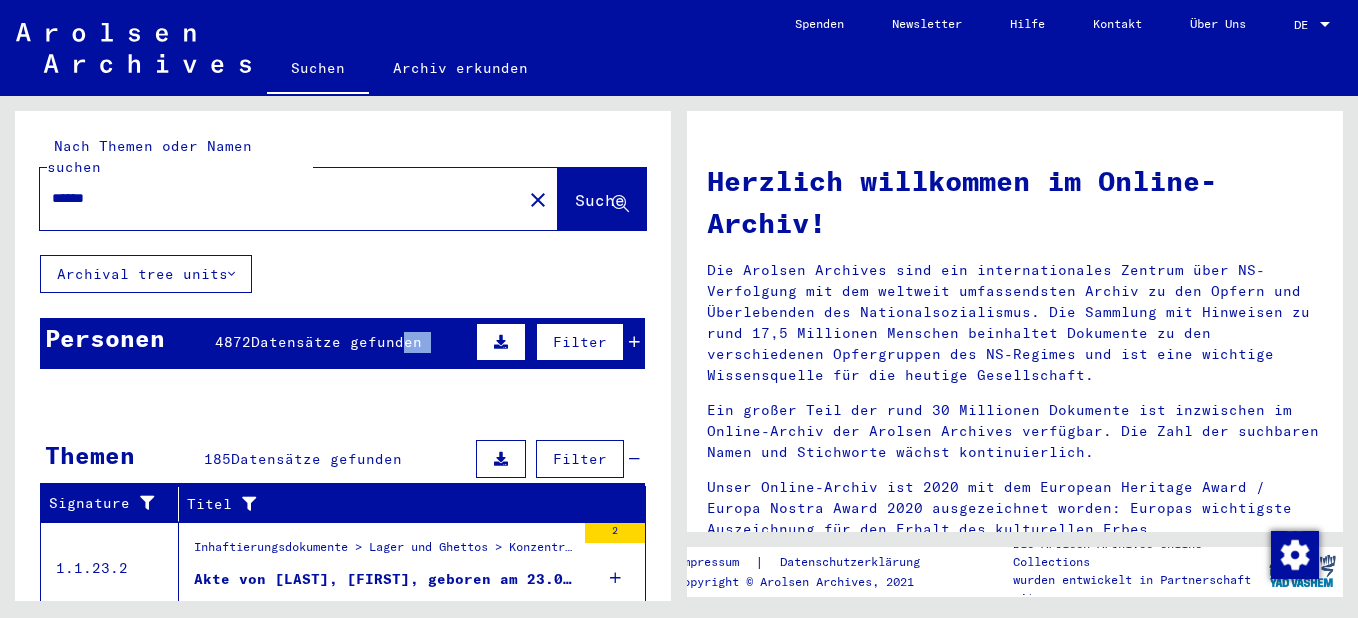 click on "Personen 4872 Datensätze gefunden Filter" at bounding box center (342, 343) 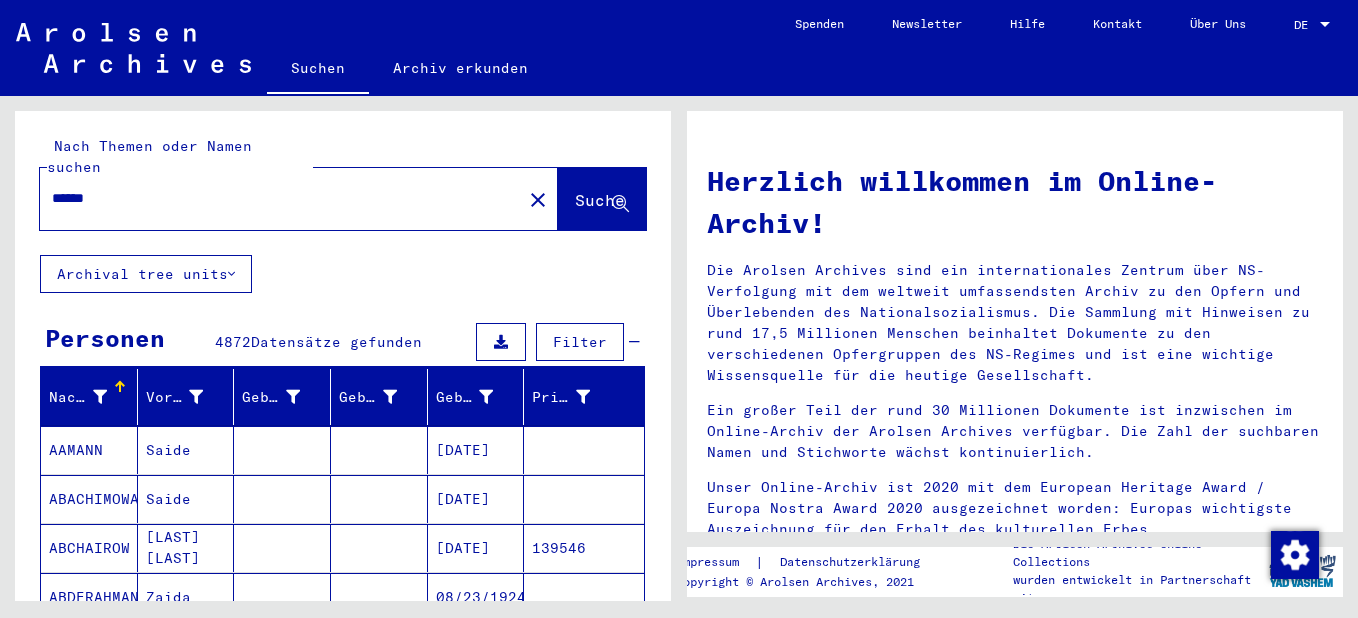 scroll, scrollTop: 300, scrollLeft: 0, axis: vertical 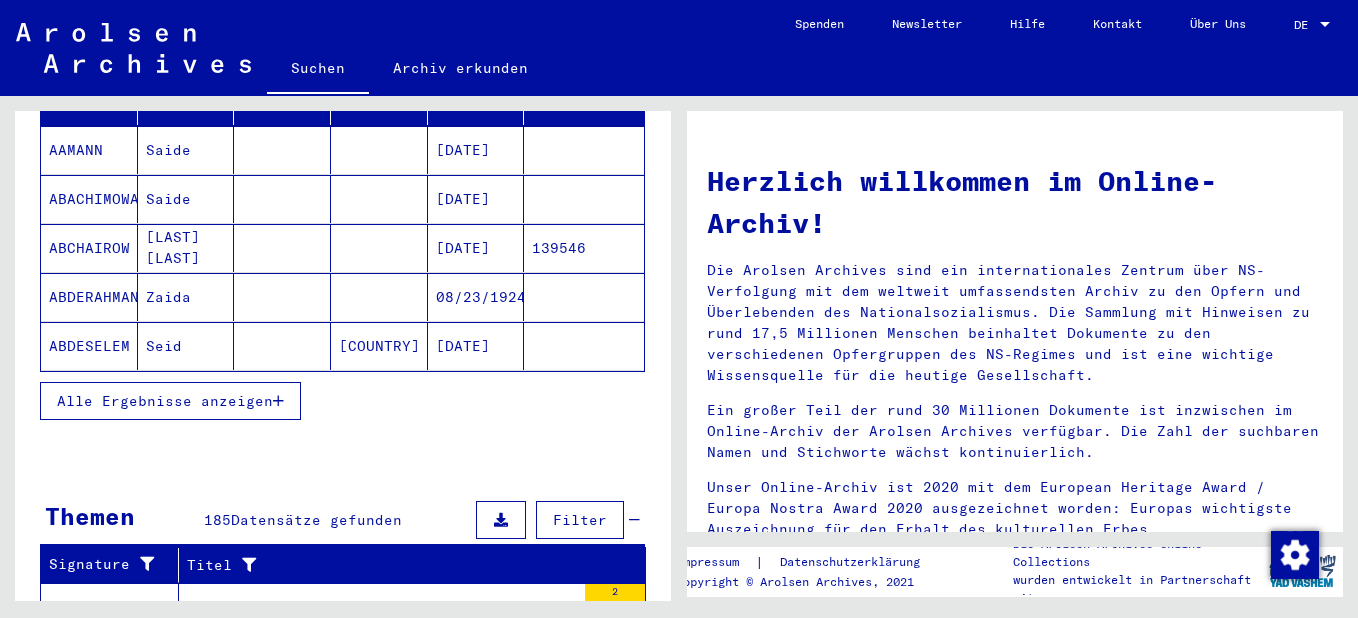 click on "Alle Ergebnisse anzeigen" at bounding box center (170, 401) 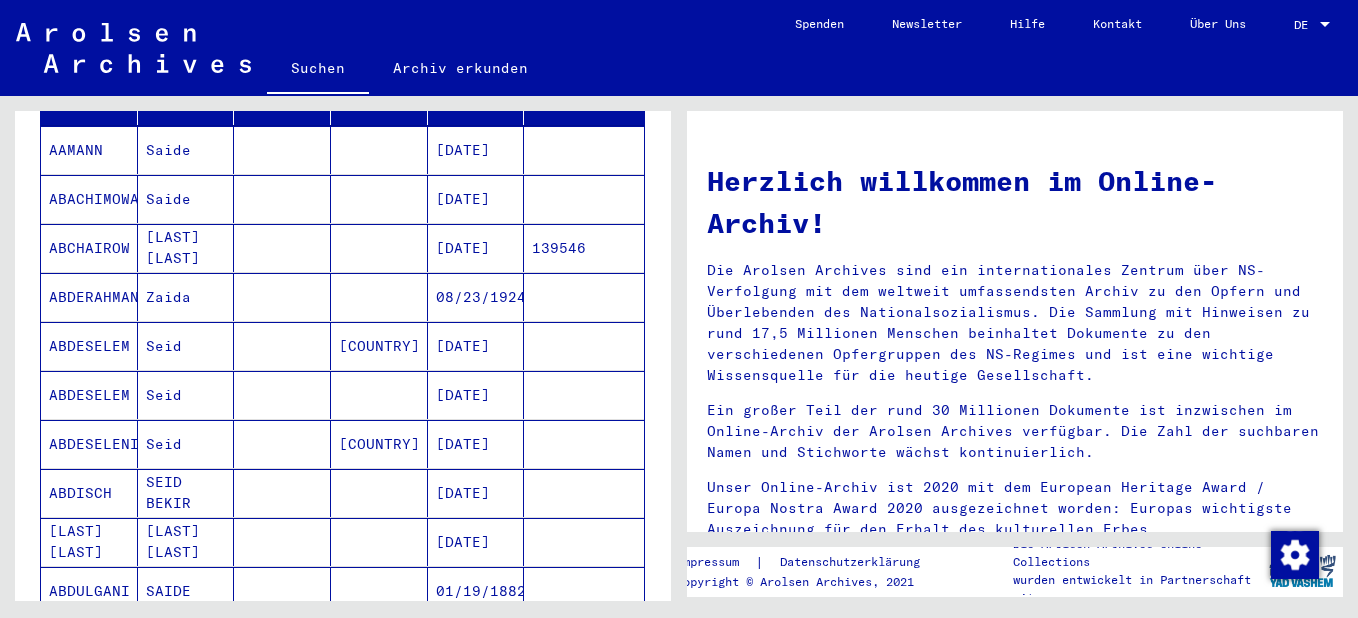 scroll, scrollTop: 0, scrollLeft: 0, axis: both 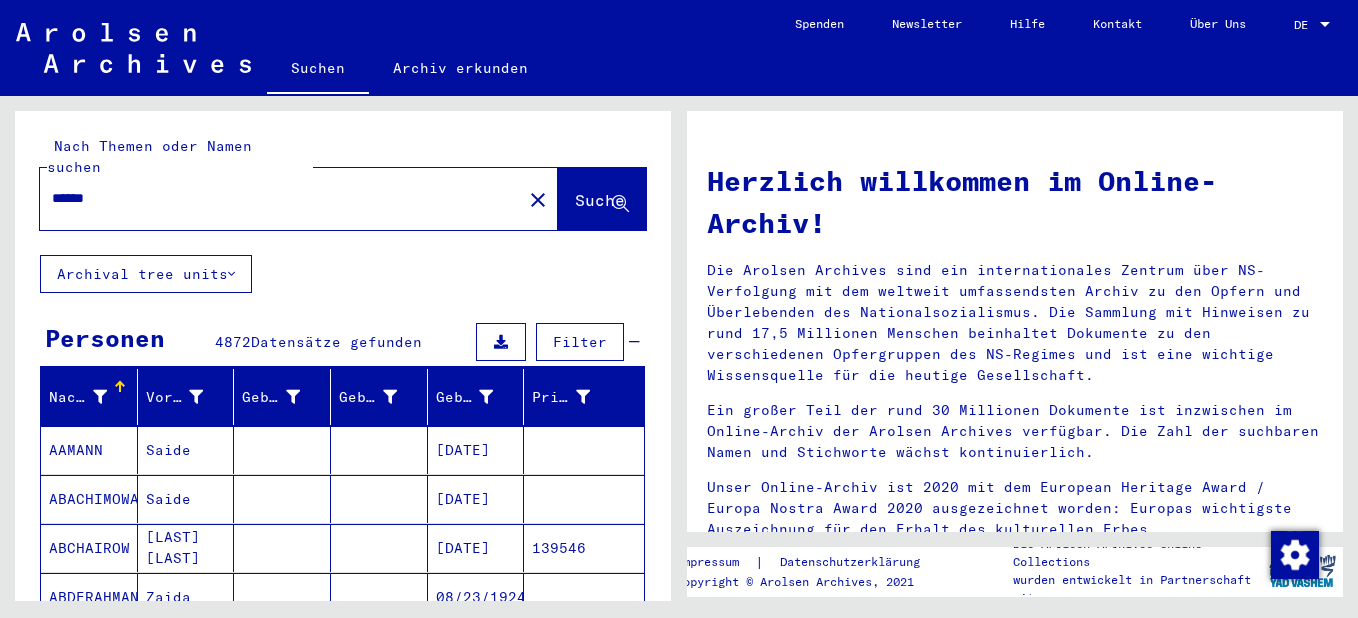 click on "******" 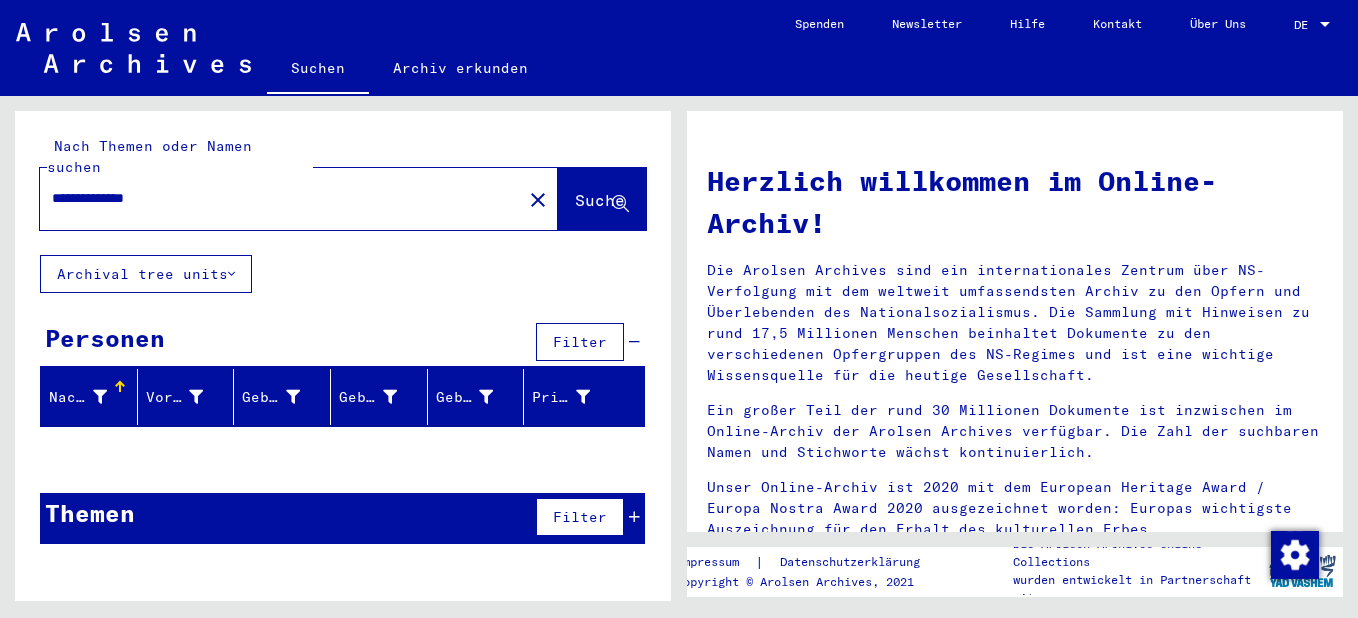 click on "**********" at bounding box center (275, 198) 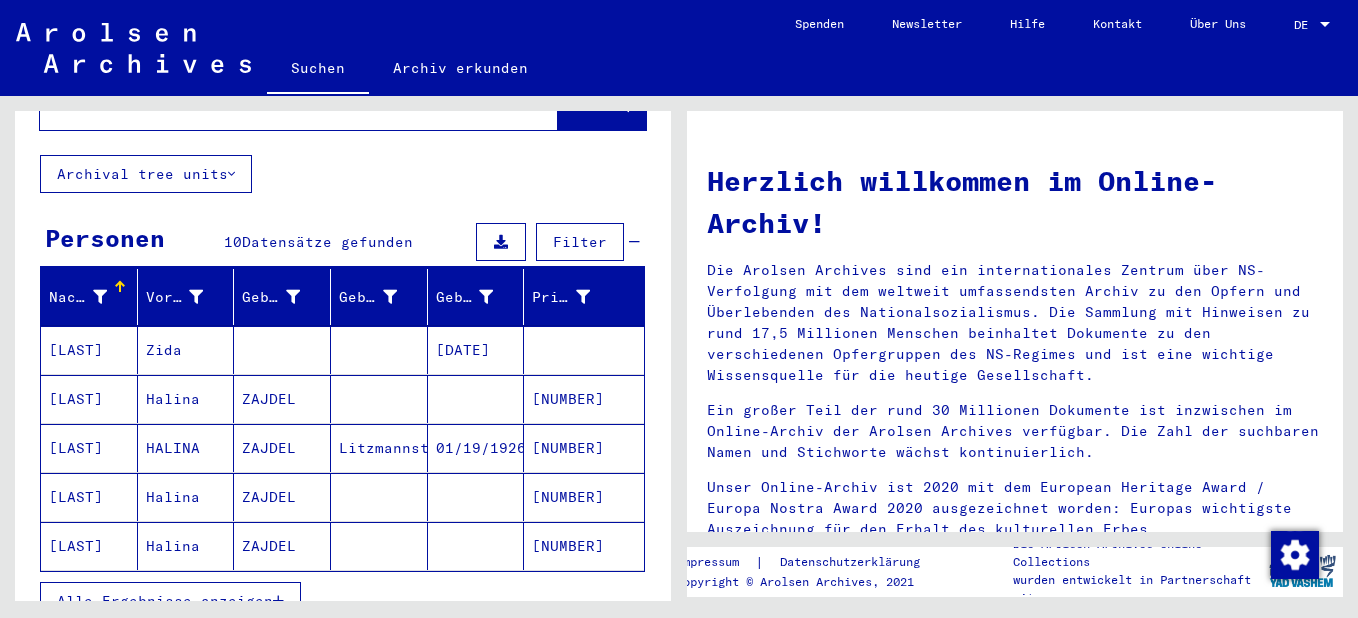scroll, scrollTop: 300, scrollLeft: 0, axis: vertical 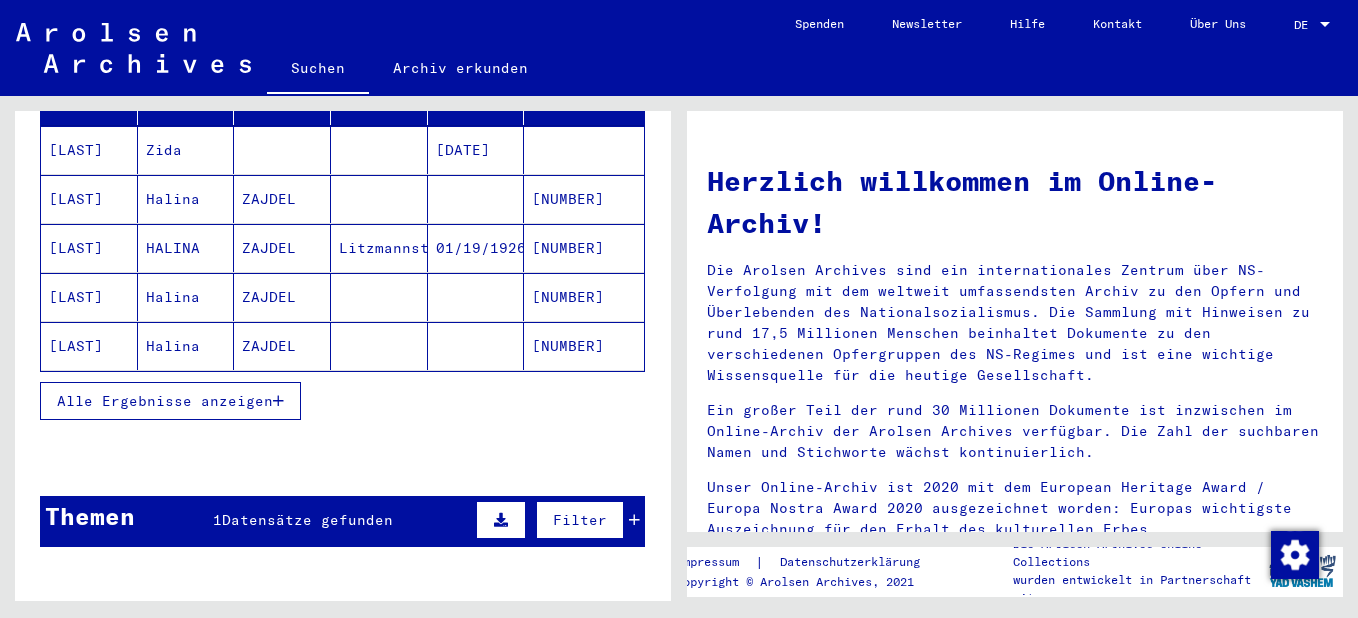 click on "Alle Ergebnisse anzeigen" at bounding box center [170, 401] 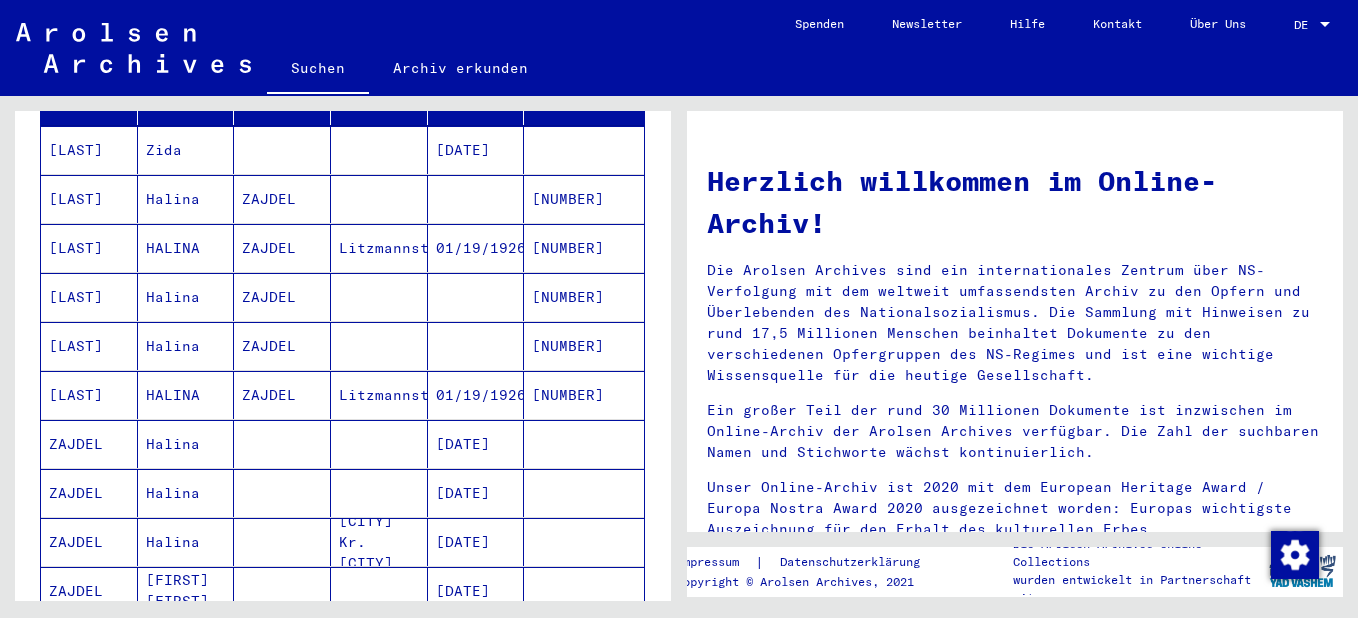 scroll, scrollTop: 400, scrollLeft: 0, axis: vertical 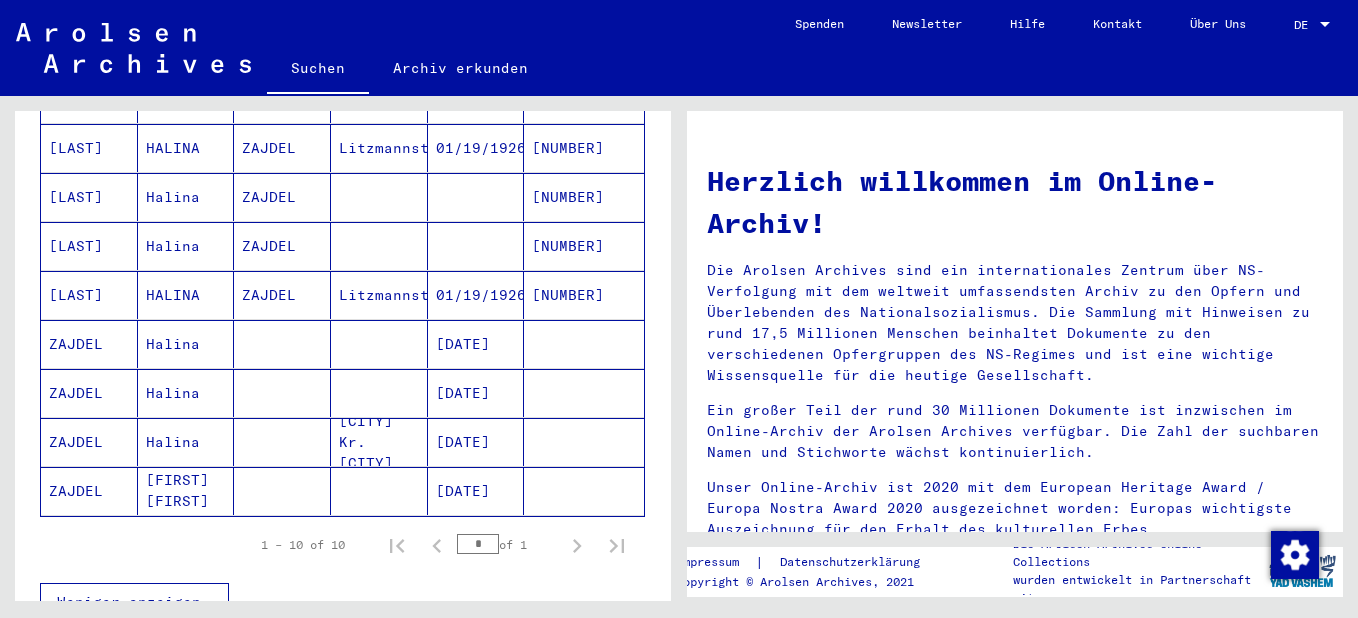 click on "ZAJDEL" 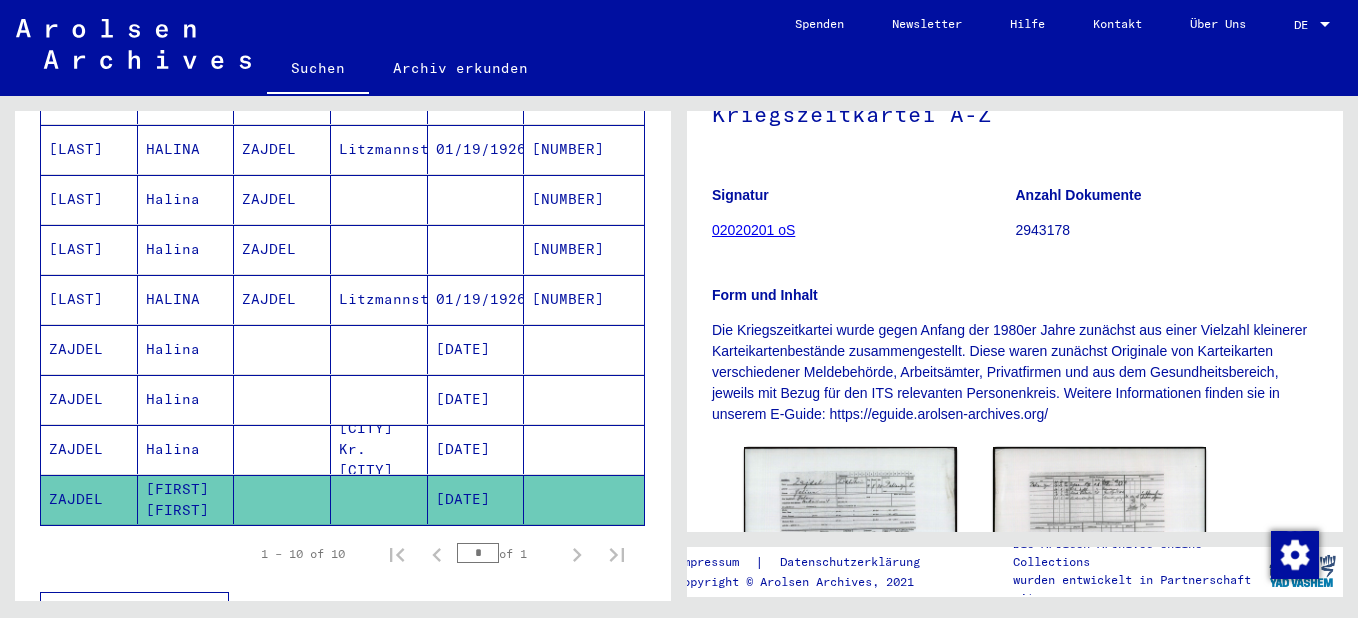 scroll, scrollTop: 400, scrollLeft: 0, axis: vertical 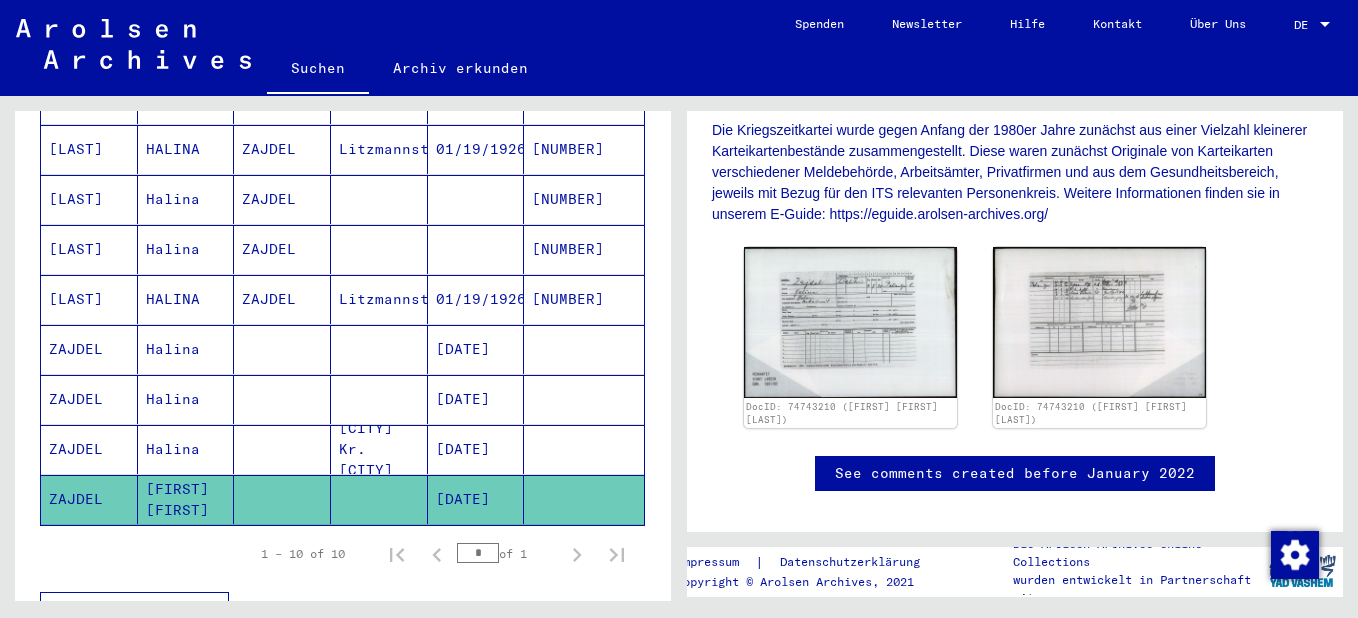 click on "Halina" at bounding box center [186, 399] 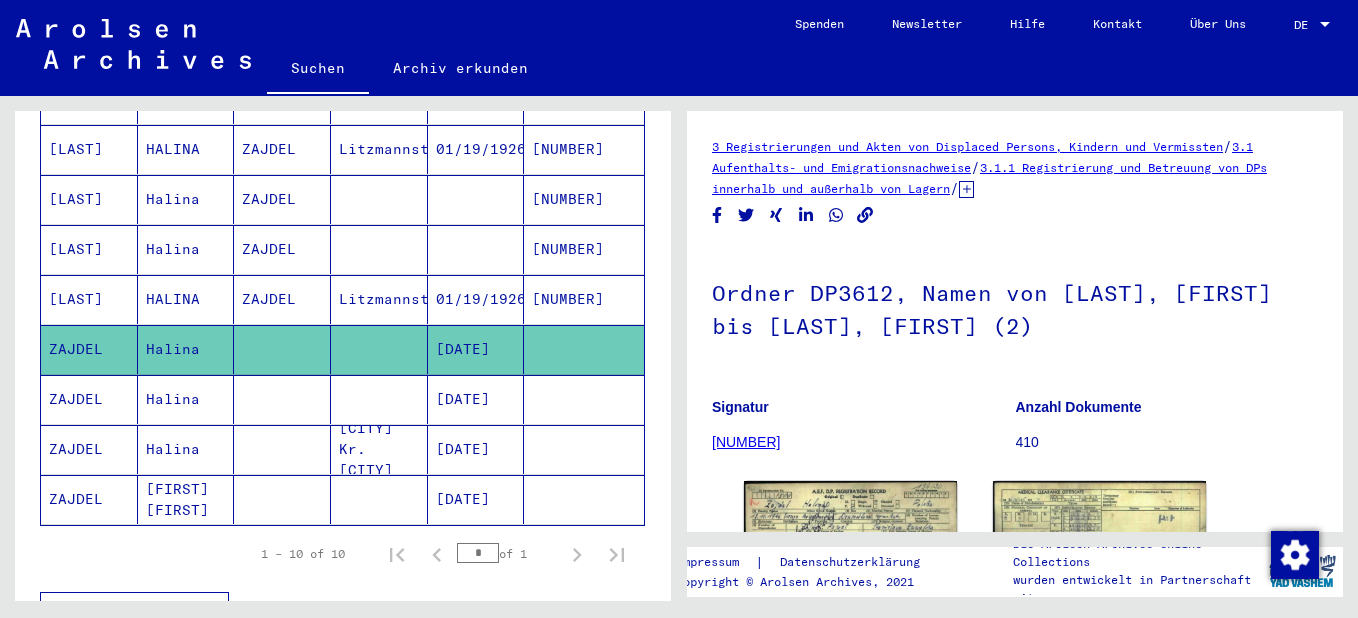 scroll, scrollTop: 0, scrollLeft: 0, axis: both 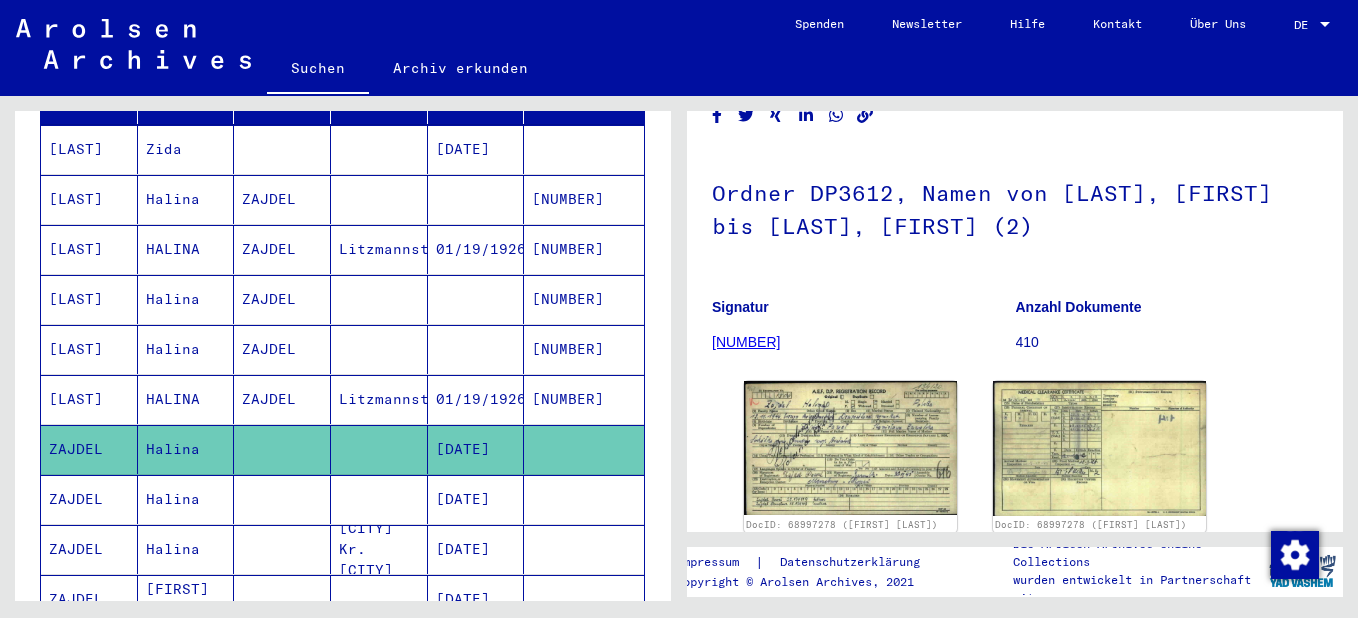 click at bounding box center (379, 399) 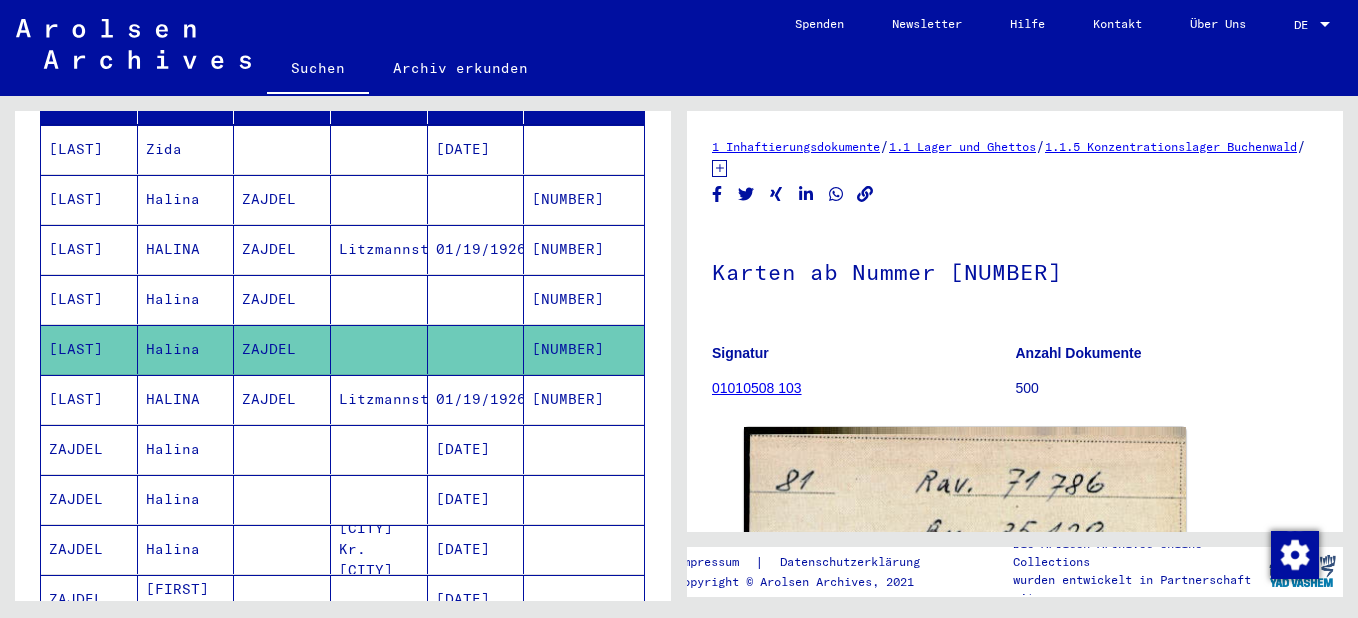 scroll, scrollTop: 200, scrollLeft: 0, axis: vertical 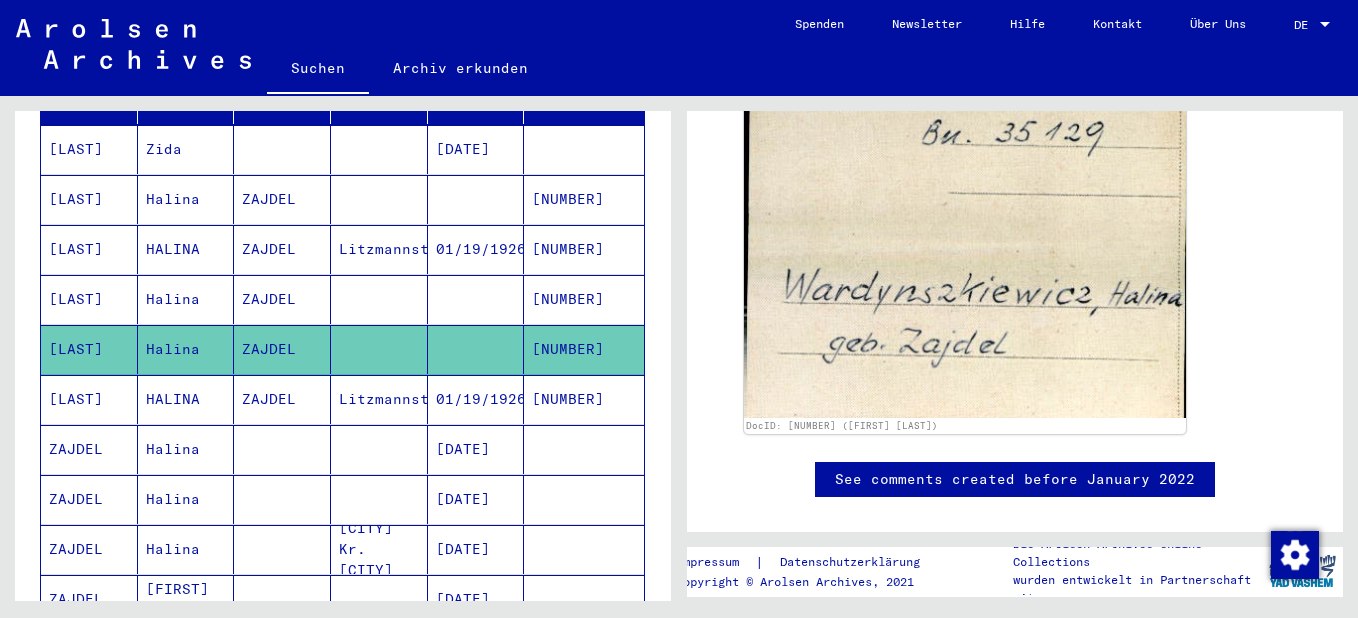 click on "[NUMBER]" at bounding box center (584, 349) 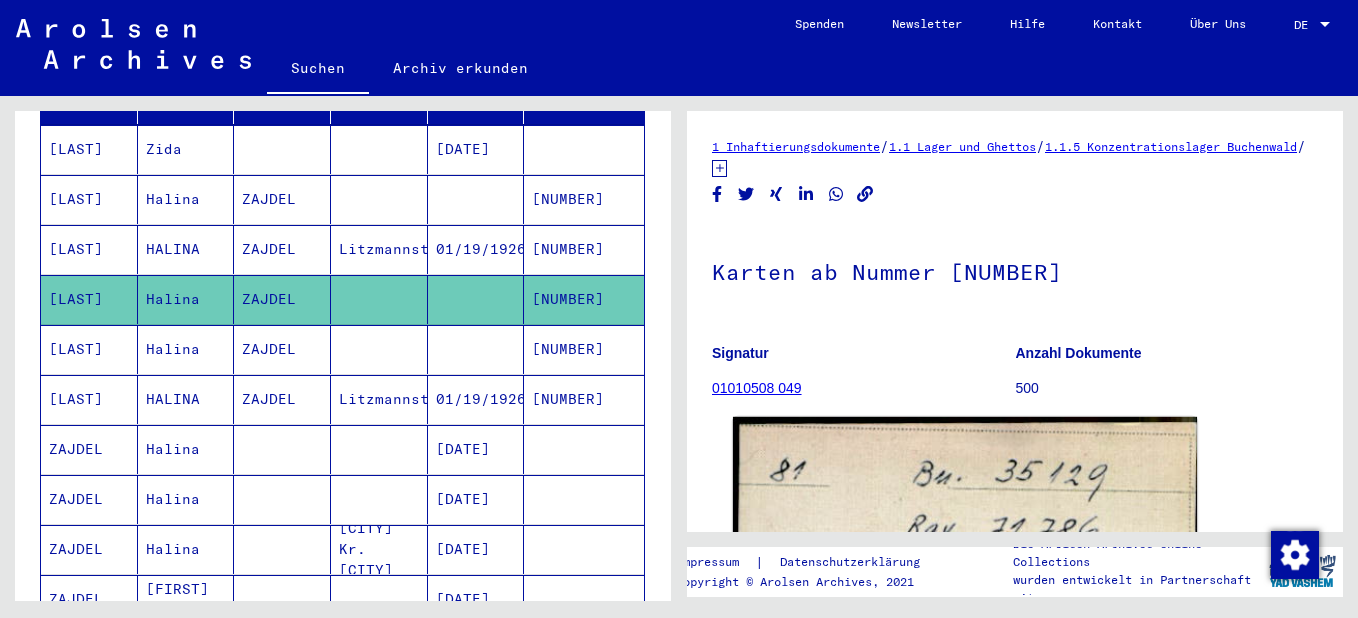 scroll, scrollTop: 200, scrollLeft: 0, axis: vertical 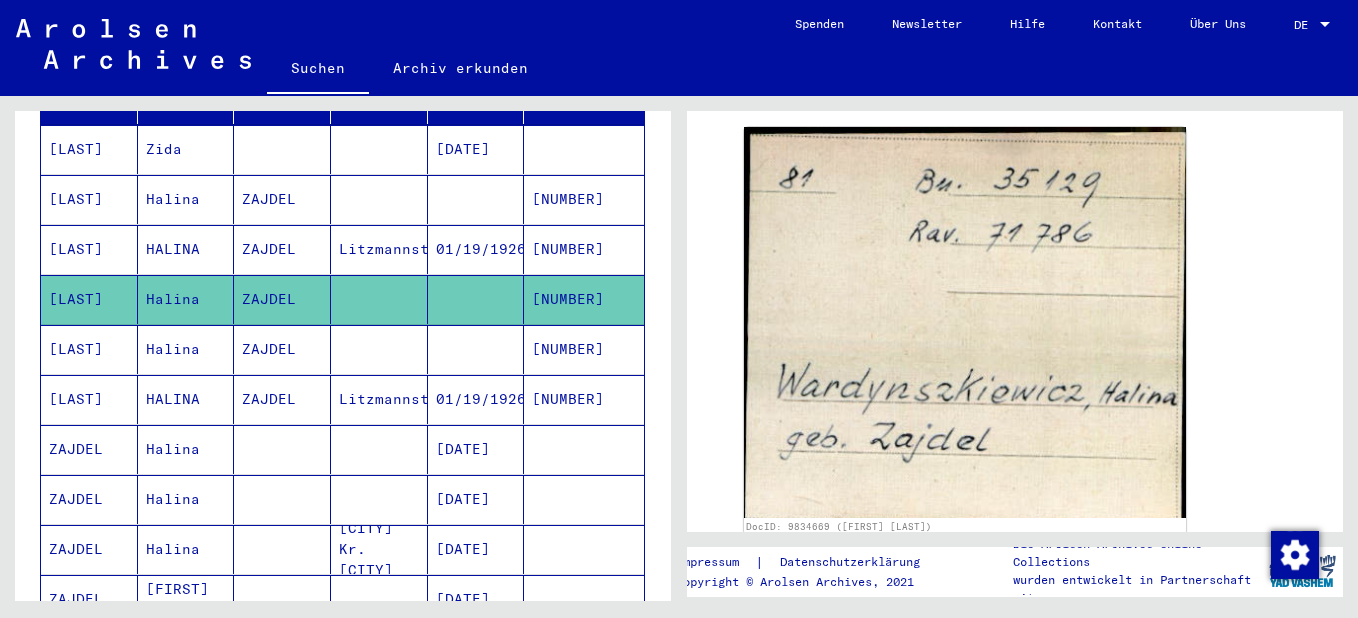 click on "01/19/1926" at bounding box center [476, 299] 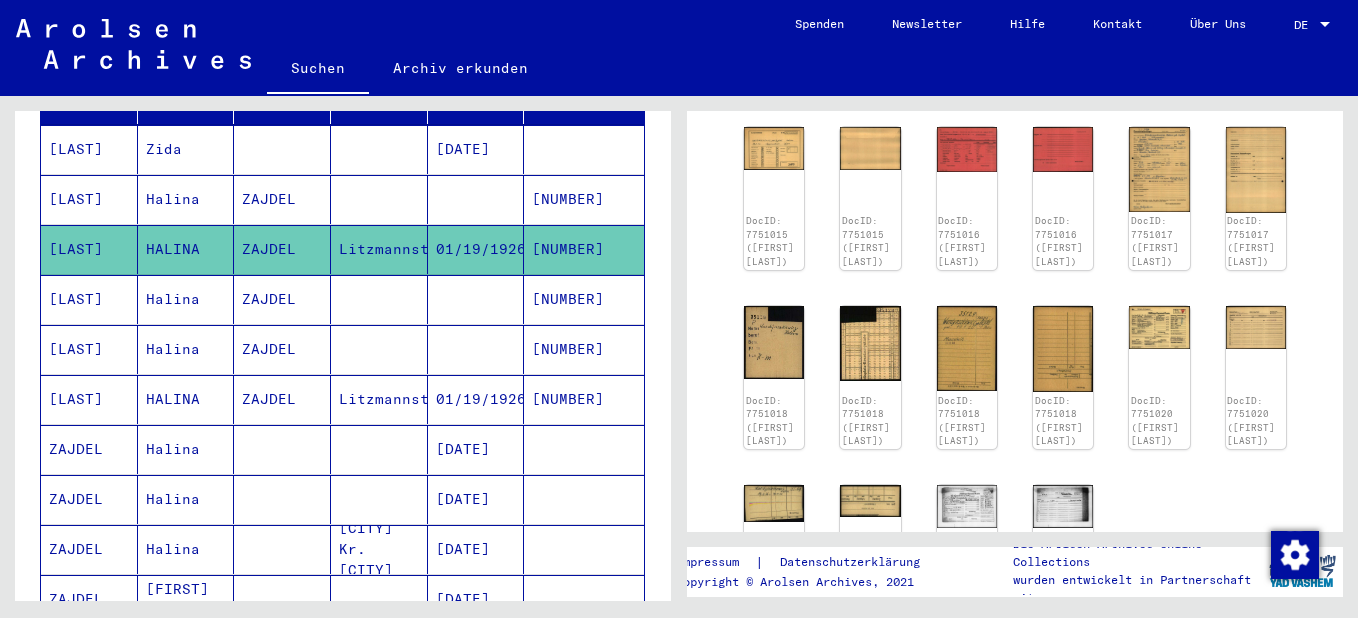 click on "[NUMBER]" at bounding box center (584, 249) 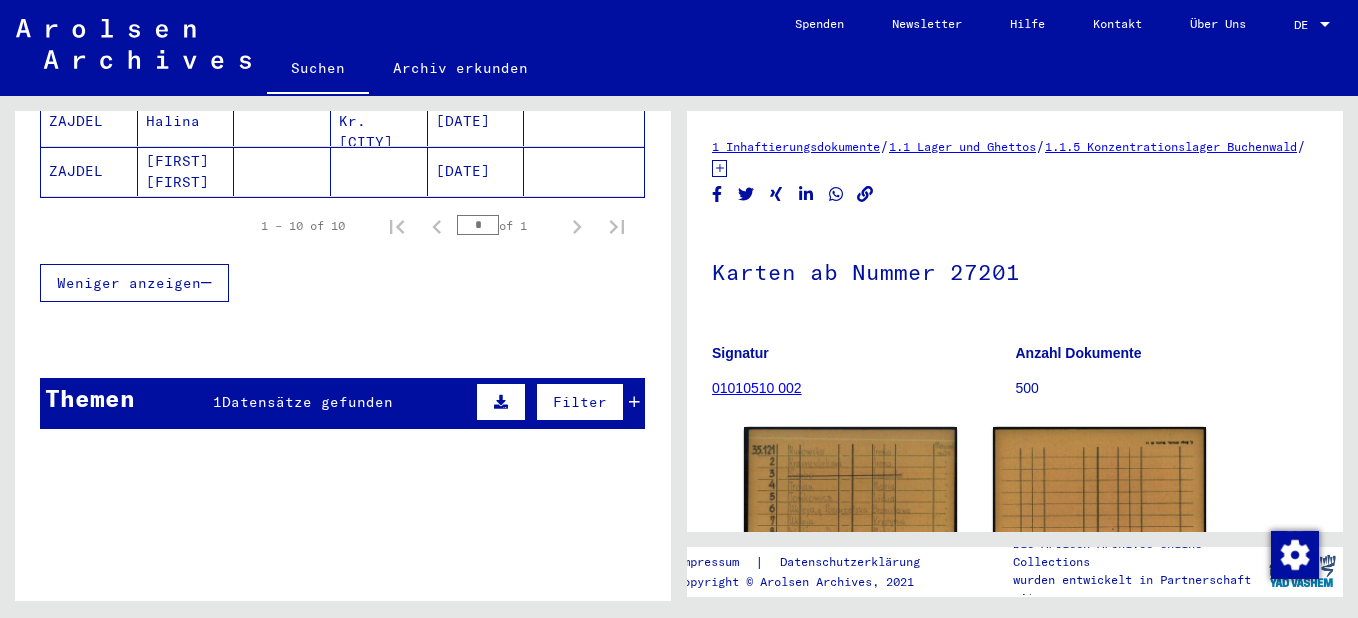 click on "Themen 1  Datensätze gefunden  Filter" at bounding box center [342, 403] 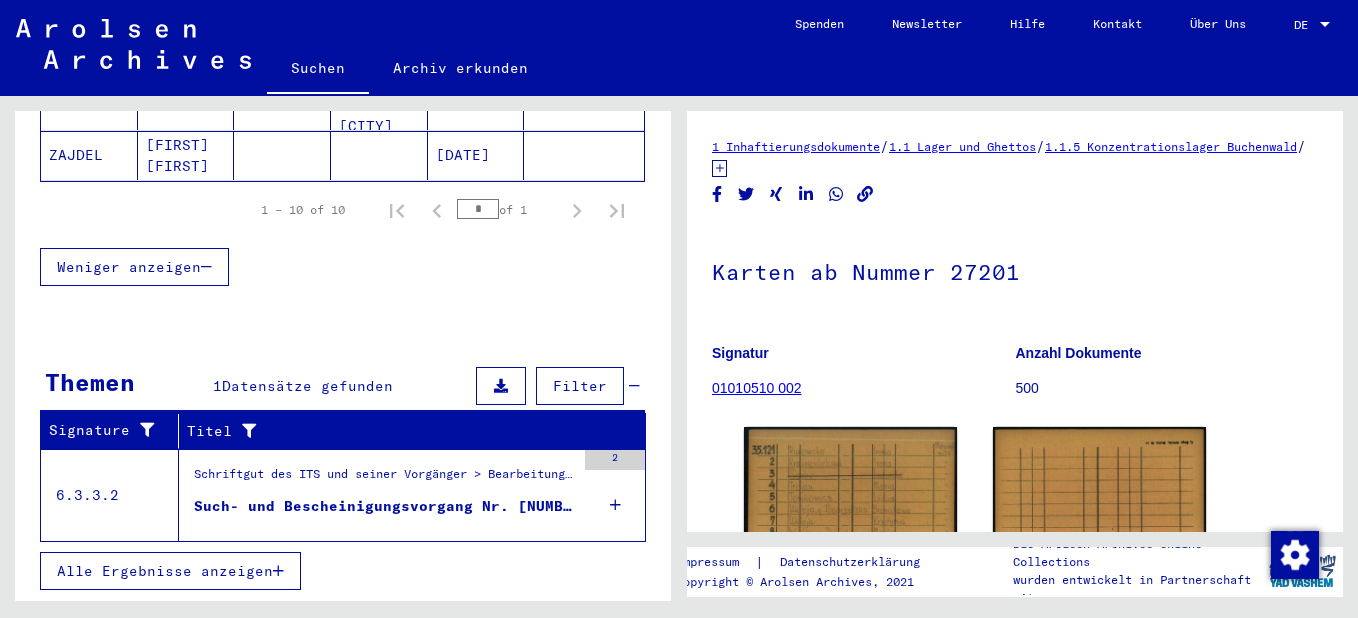 click on "Schriftgut des ITS und seiner Vorgänger > Bearbeitung von Anfragen > Fallbezogene Akten des ITS ab 1947 > T/D-Fallablage > Such- und Bescheinigungsvorgänge mit den (T/D-) Nummern von 5.000.000 bis 5.249.999 > Such- und Bescheinigungsvorgänge mit den (T/D-) Nummern von 5.036.000 bis 5.036.499" at bounding box center (384, 479) 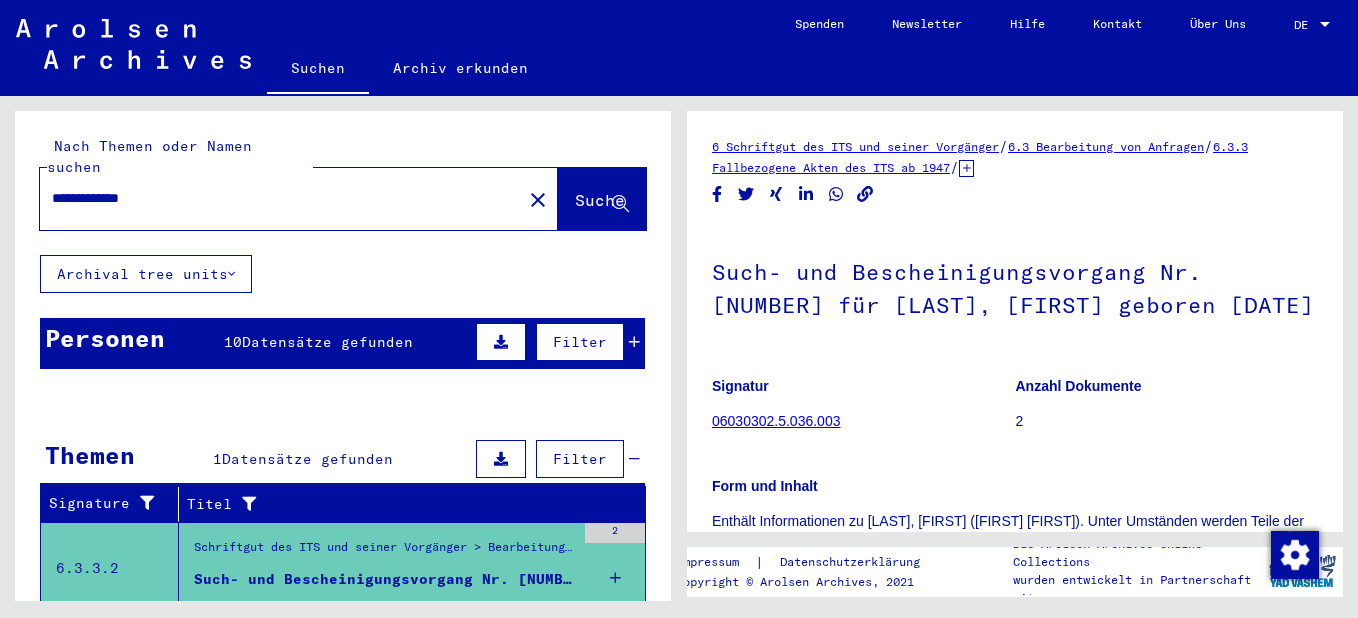 drag, startPoint x: 126, startPoint y: 113, endPoint x: 130, endPoint y: 151, distance: 38.209946 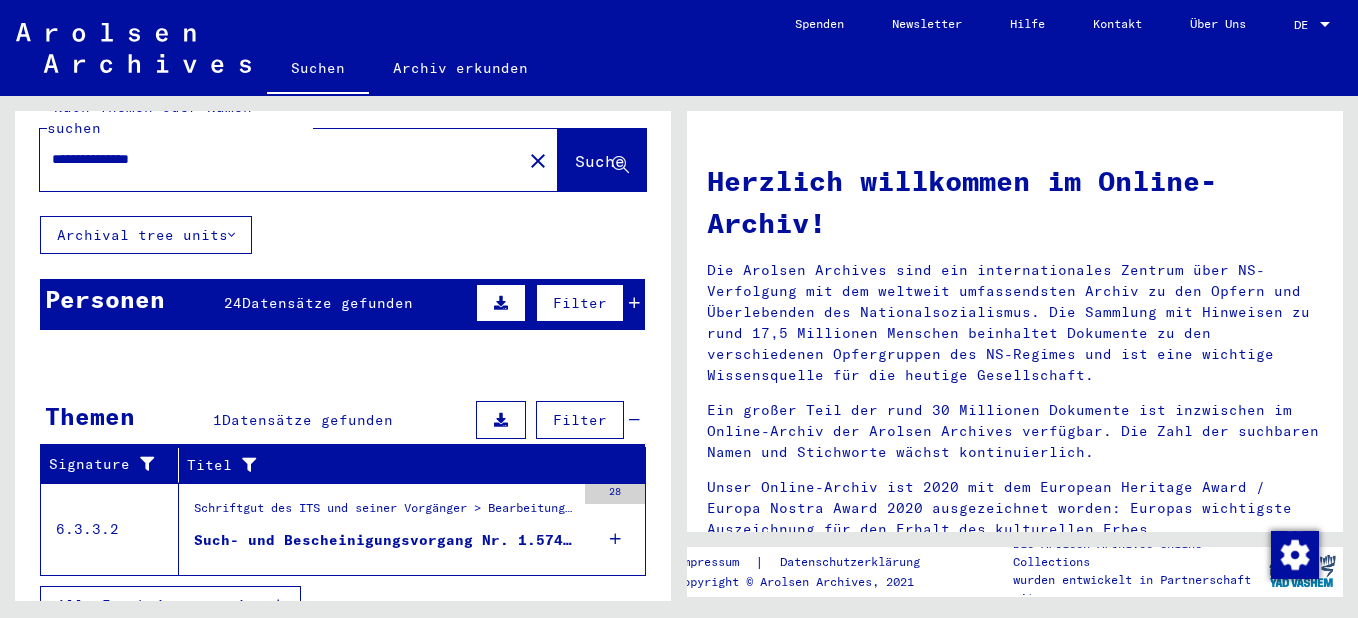 click on "Personen 24  Datensätze gefunden  Filter" at bounding box center (342, 304) 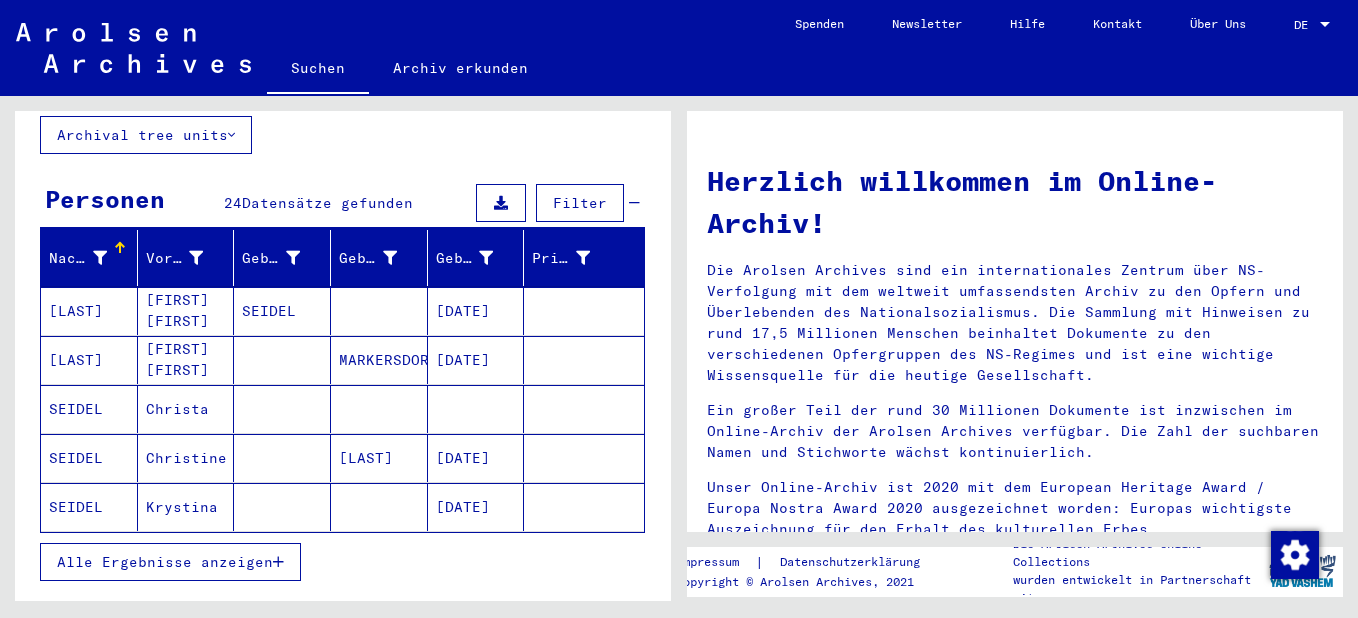 click on "Alle Ergebnisse anzeigen" at bounding box center [170, 562] 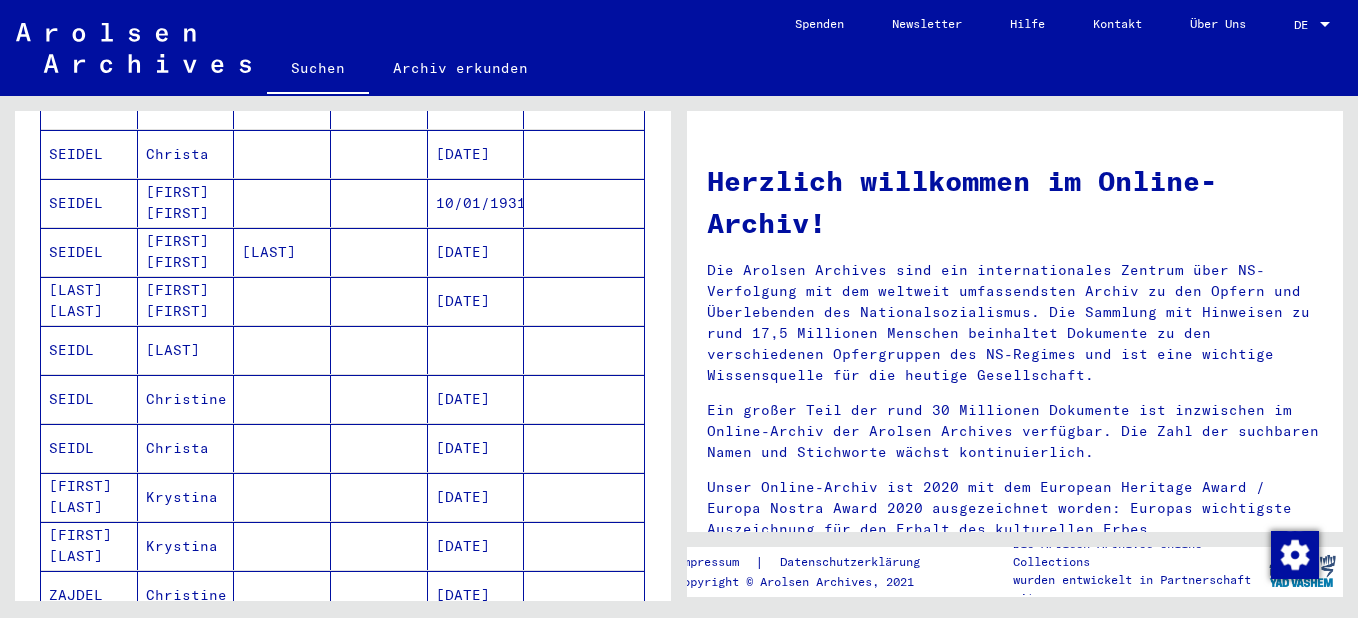 click at bounding box center (282, 497) 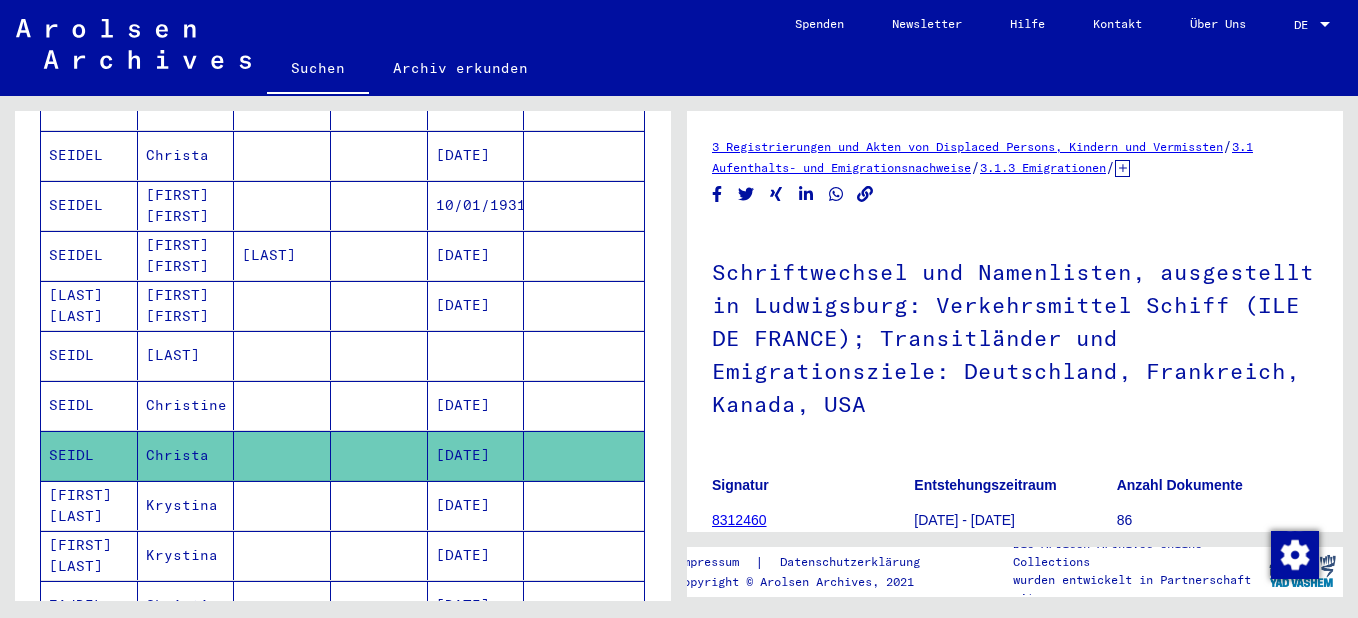 click at bounding box center (379, 455) 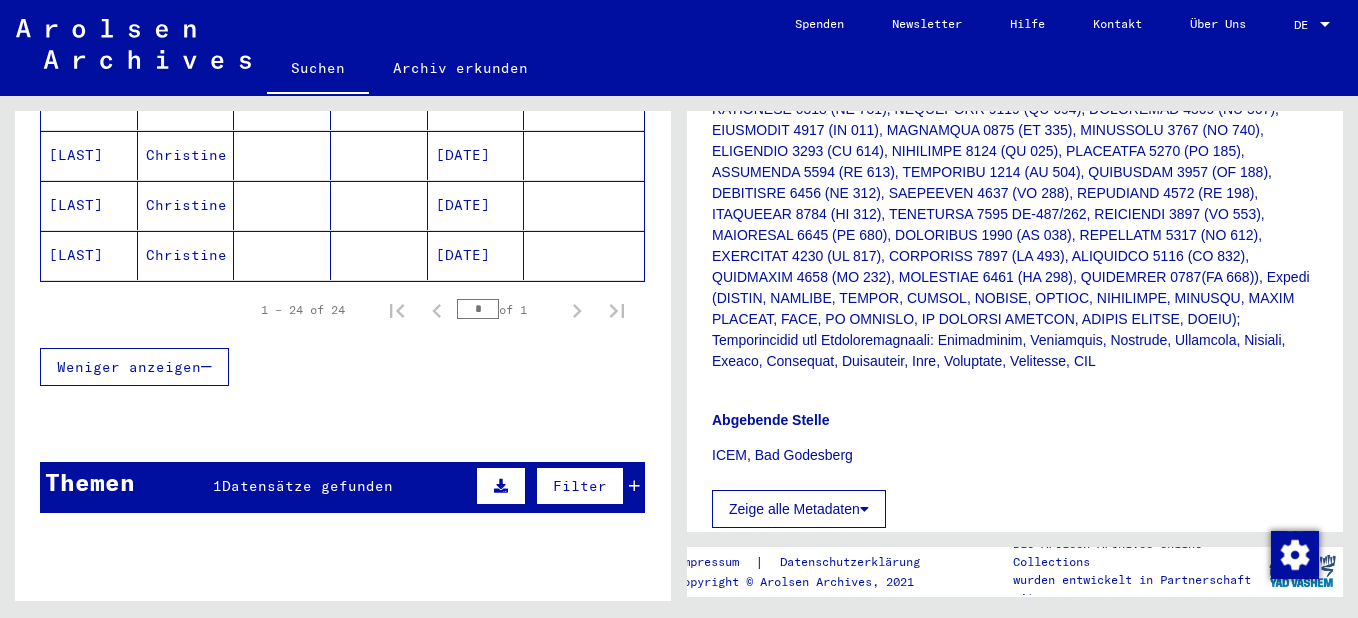 click on "Themen 1  Datensätze gefunden  Filter" at bounding box center (342, 487) 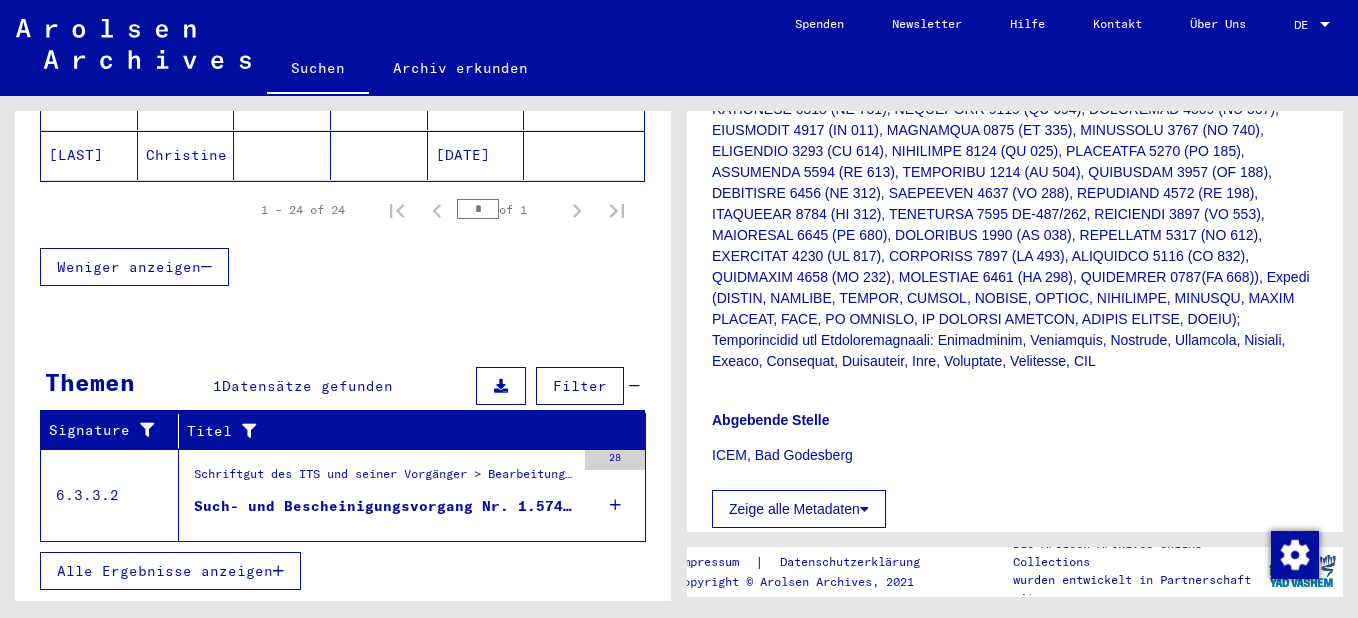 click on "Schriftgut des ITS und seiner Vorgänger > Bearbeitung von Anfragen > Fallbezogene Akten des ITS ab 1947 > T/D-Fallablage > Such- und Bescheinigungsvorgänge mit den (T/D-) Nummern von 1.500.000 bis 1.749.999 > Such- und Bescheinigungsvorgänge mit den (T/D-) Nummern von 1.574.500 bis 1.574.999" at bounding box center (384, 479) 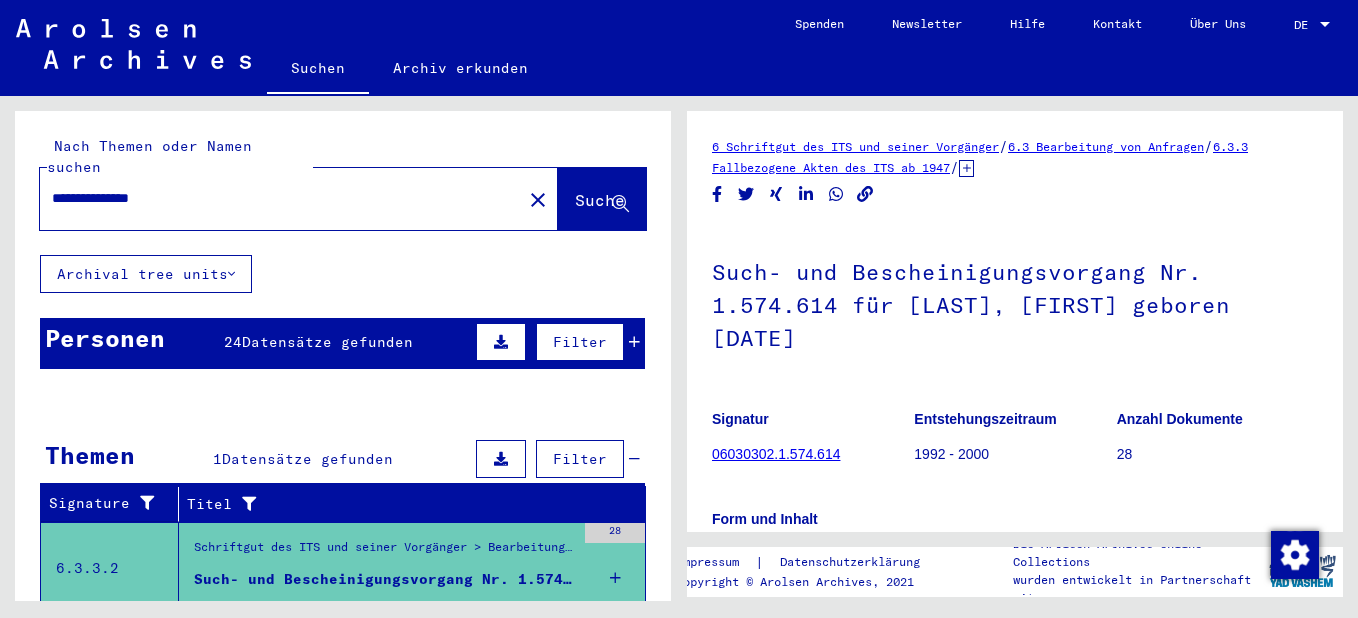 drag, startPoint x: 329, startPoint y: 218, endPoint x: 328, endPoint y: 192, distance: 26.019224 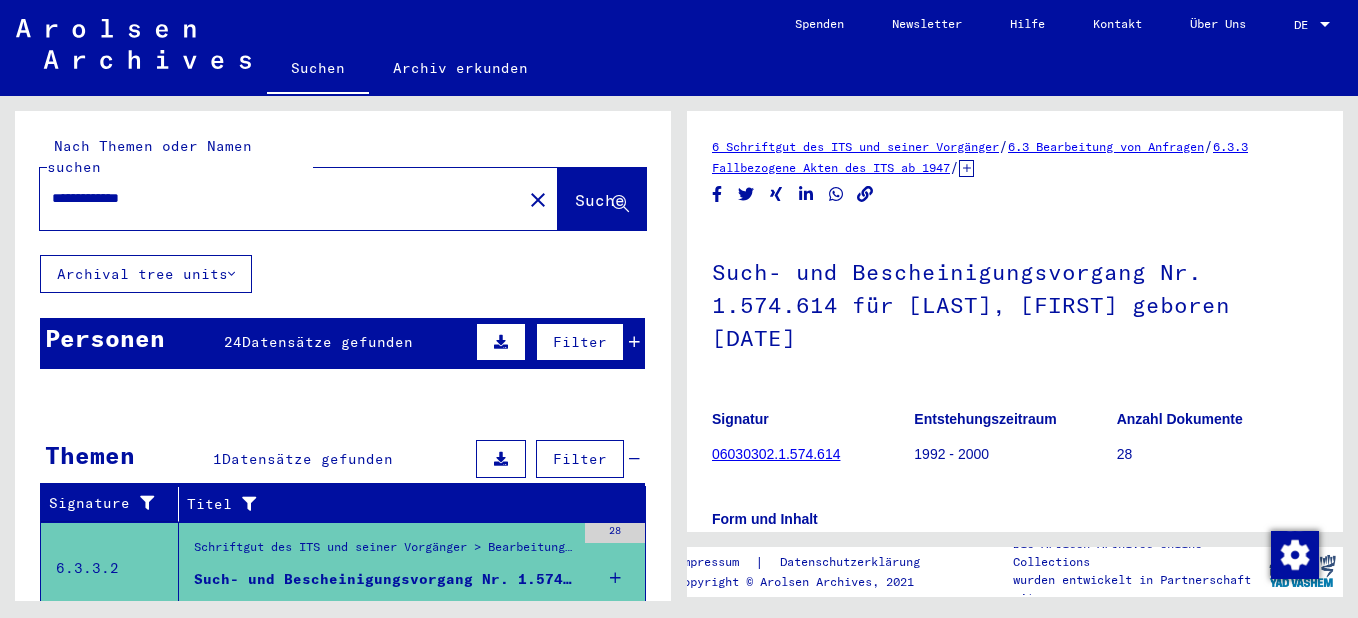 type on "**********" 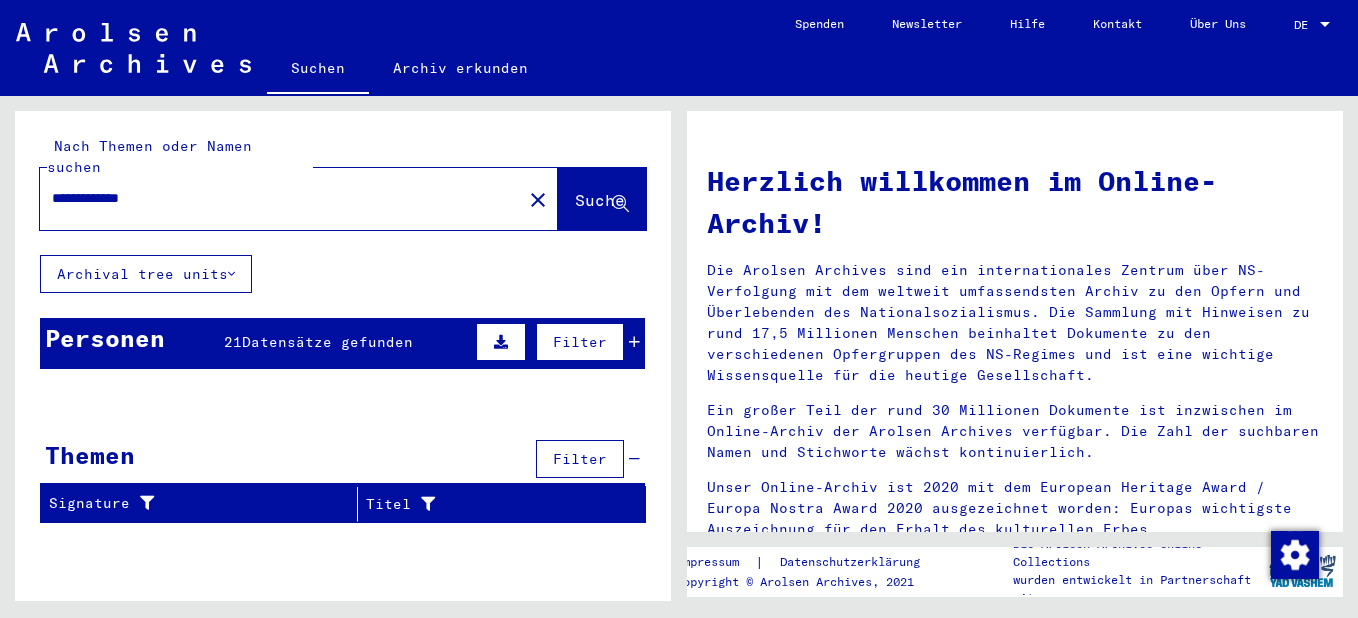 click on "Geburt‏" at bounding box center [379, 397] 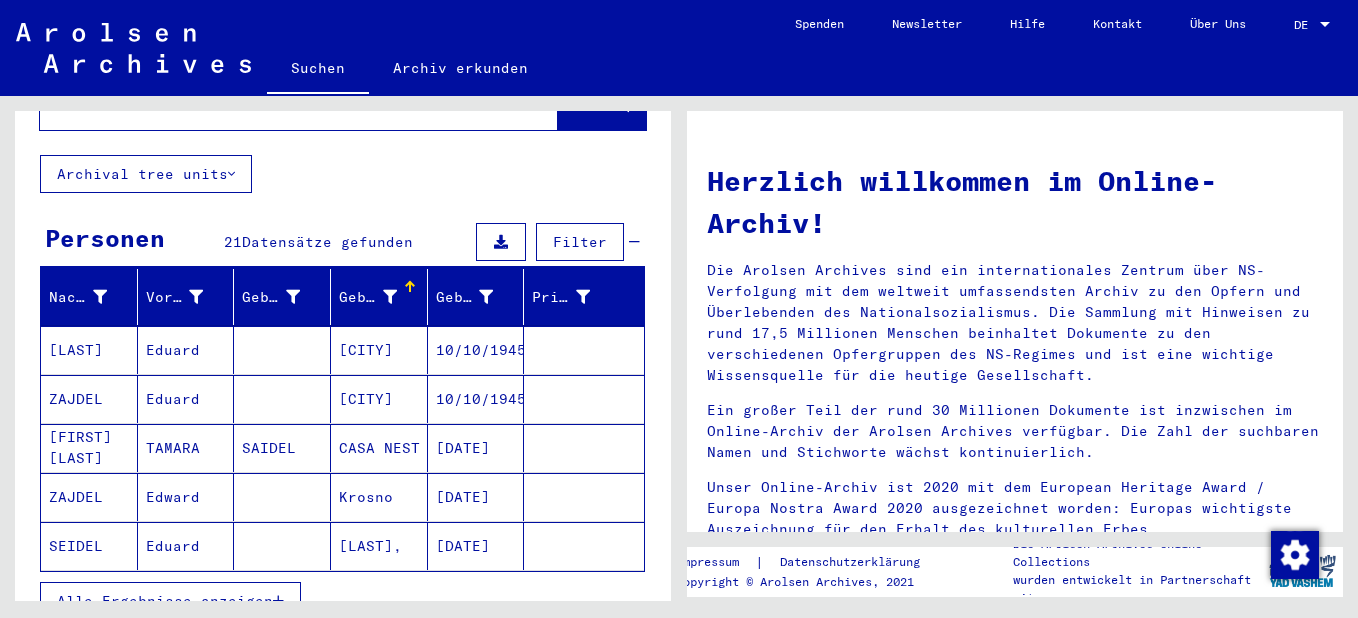 click on "Alle Ergebnisse anzeigen" at bounding box center [165, 601] 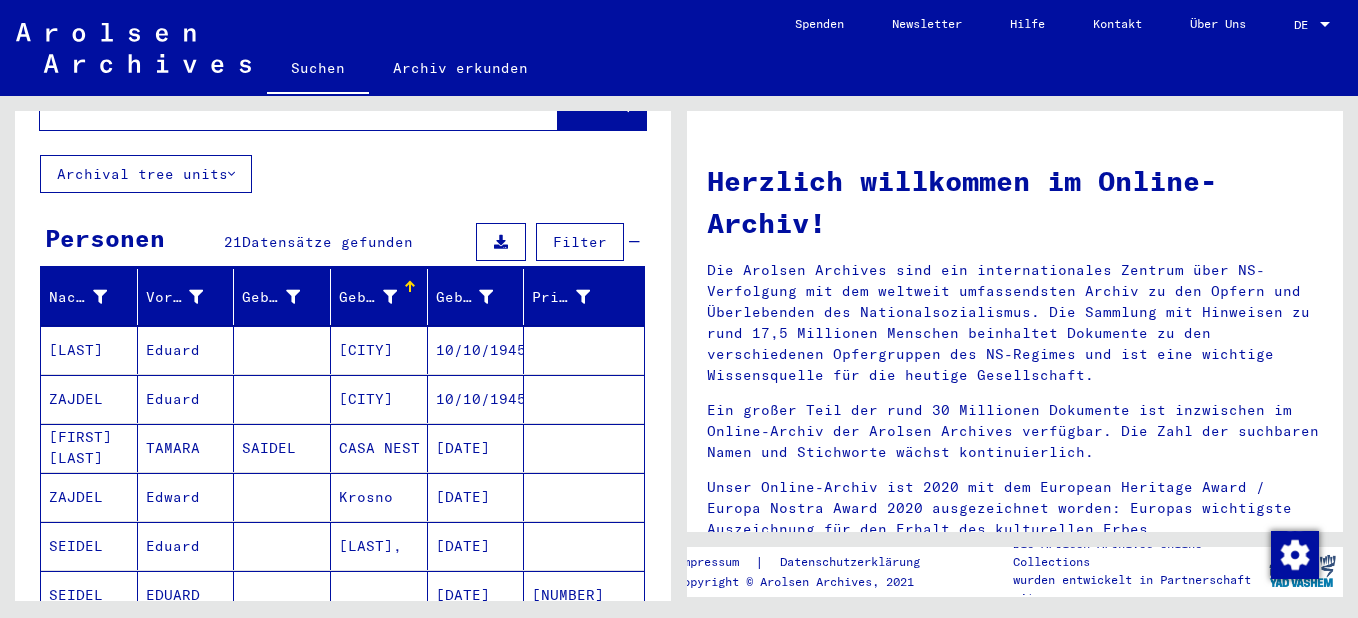 click at bounding box center (282, 595) 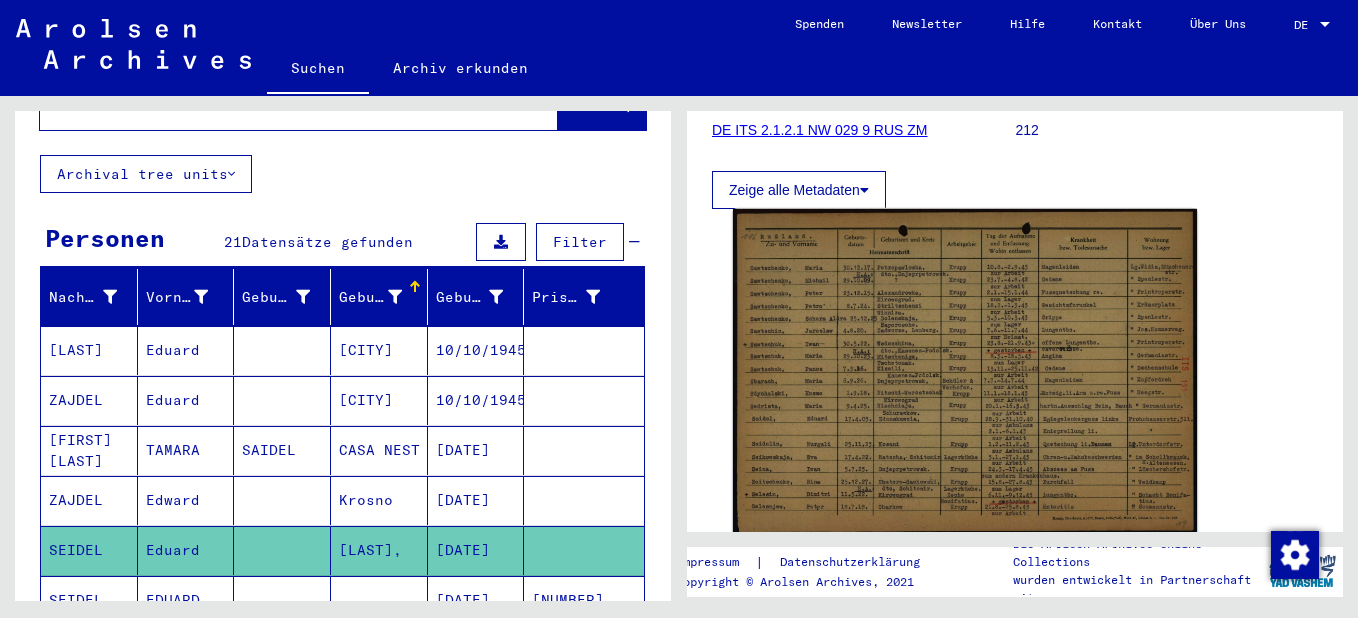 click 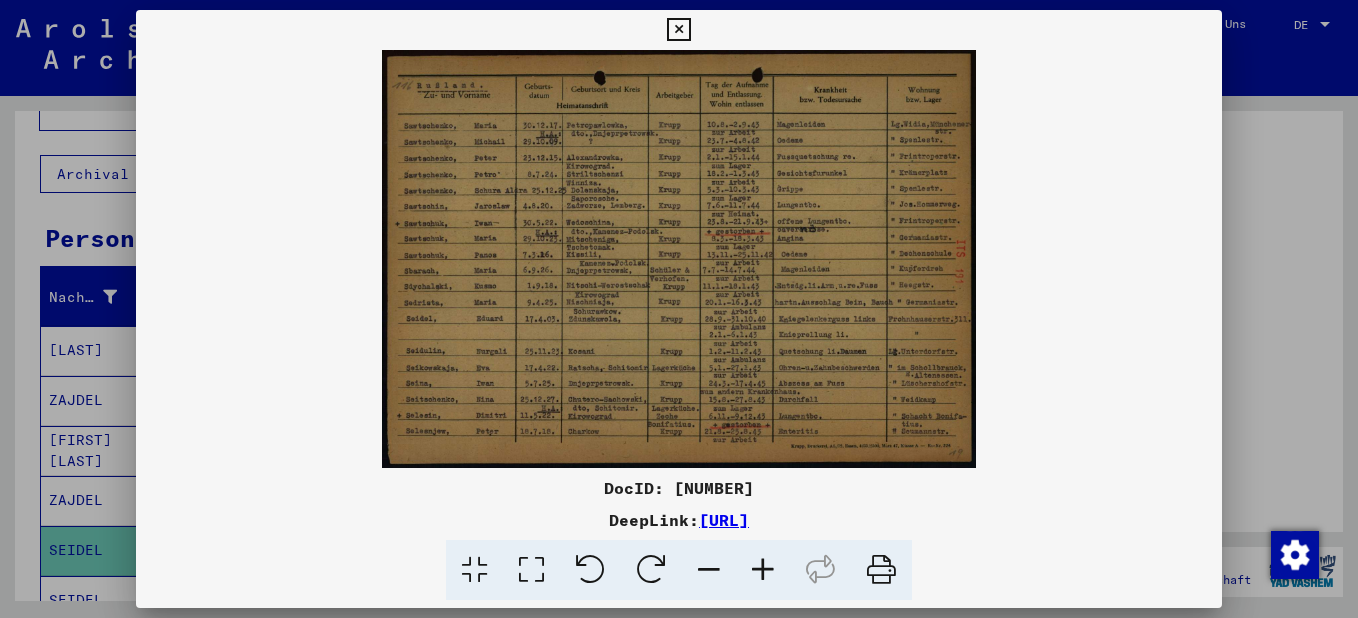 click at bounding box center [763, 570] 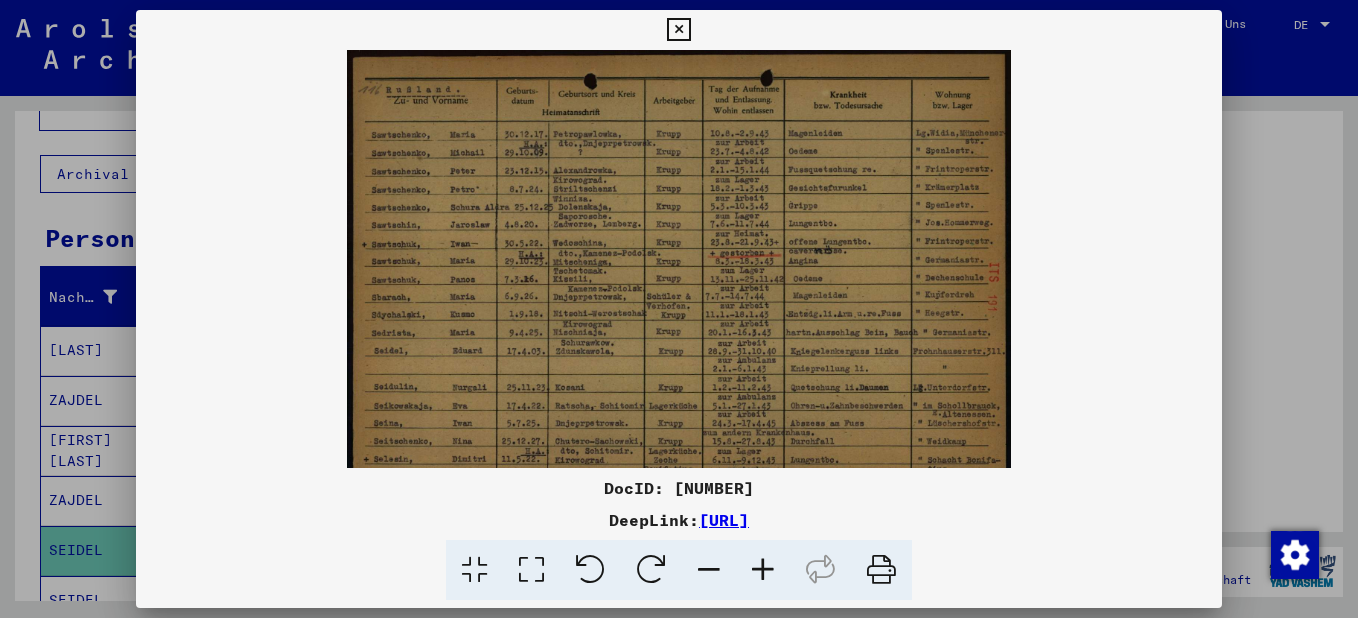click at bounding box center (763, 570) 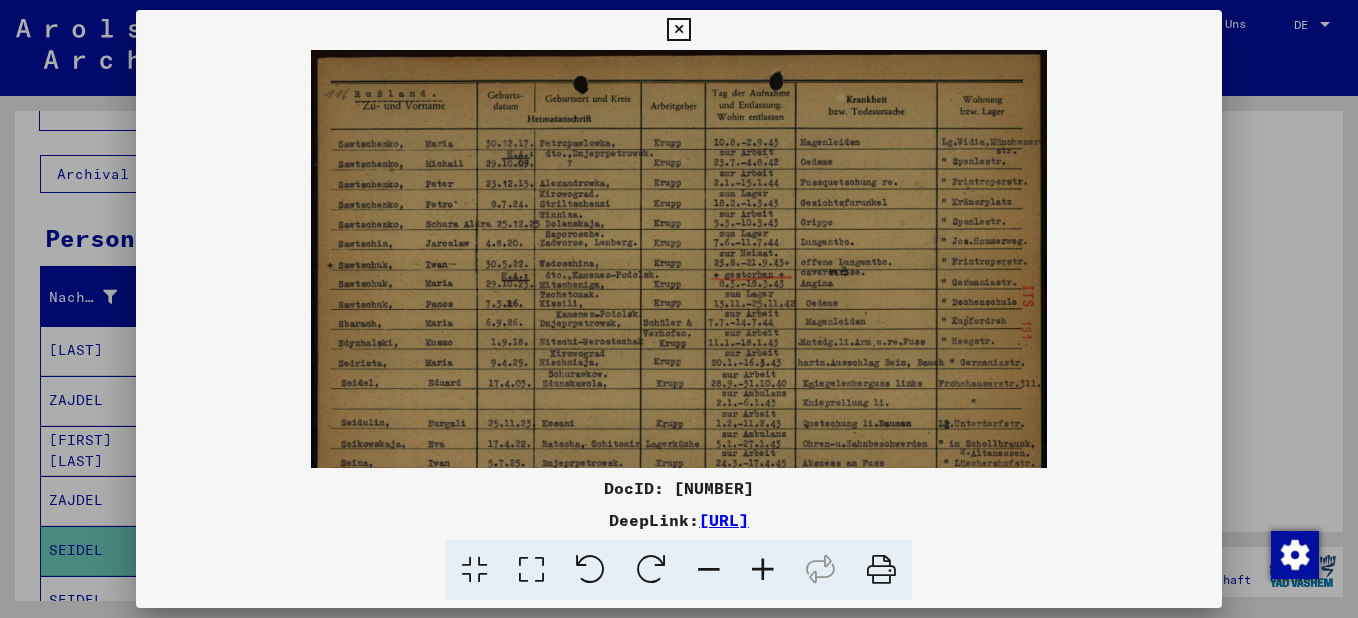 click at bounding box center (763, 570) 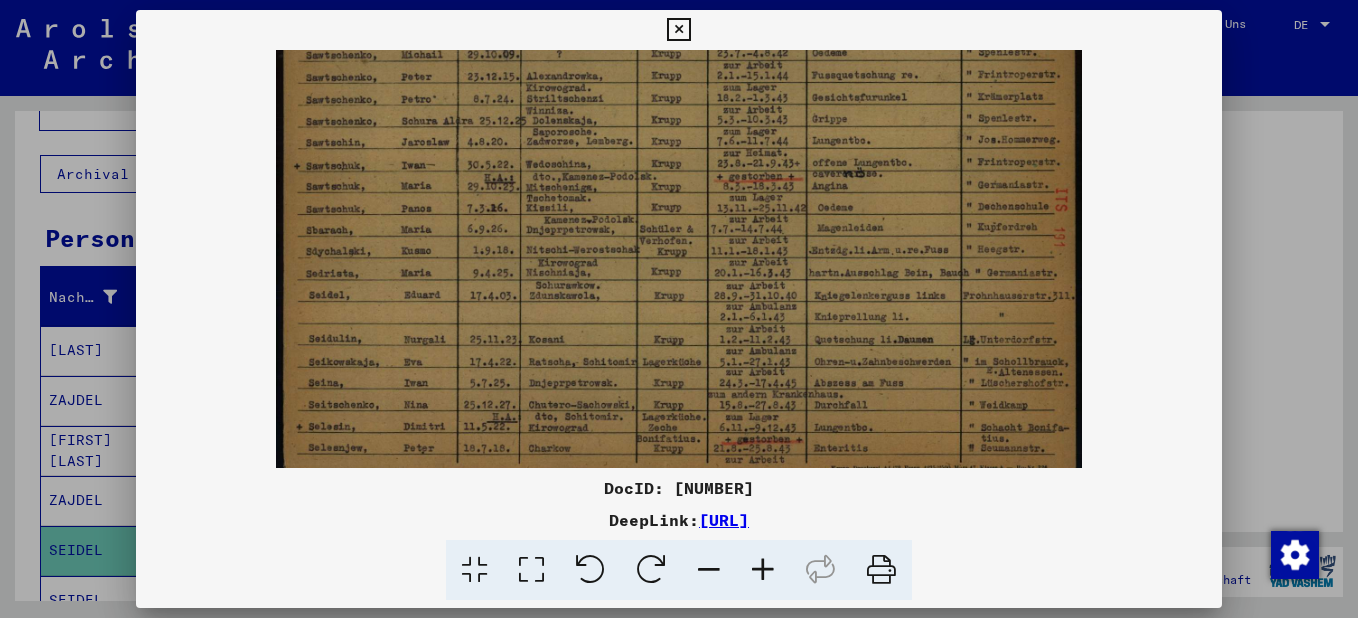 click at bounding box center (679, 214) 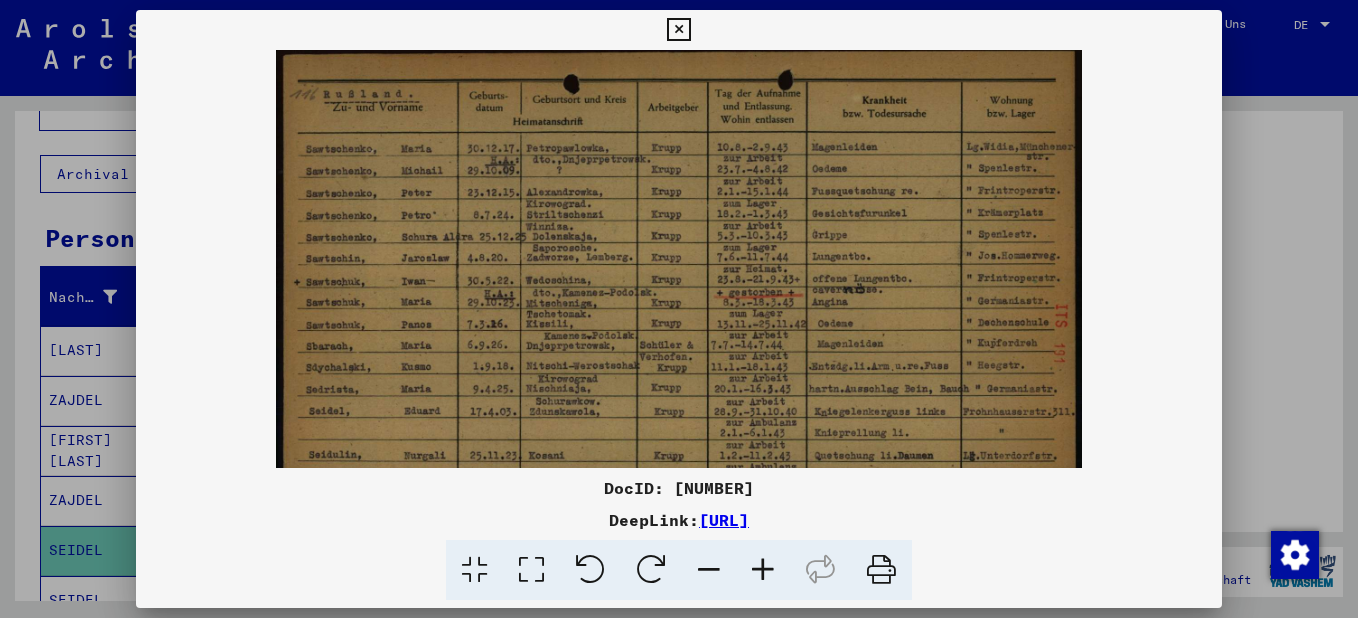drag, startPoint x: 562, startPoint y: 220, endPoint x: 591, endPoint y: 431, distance: 212.98357 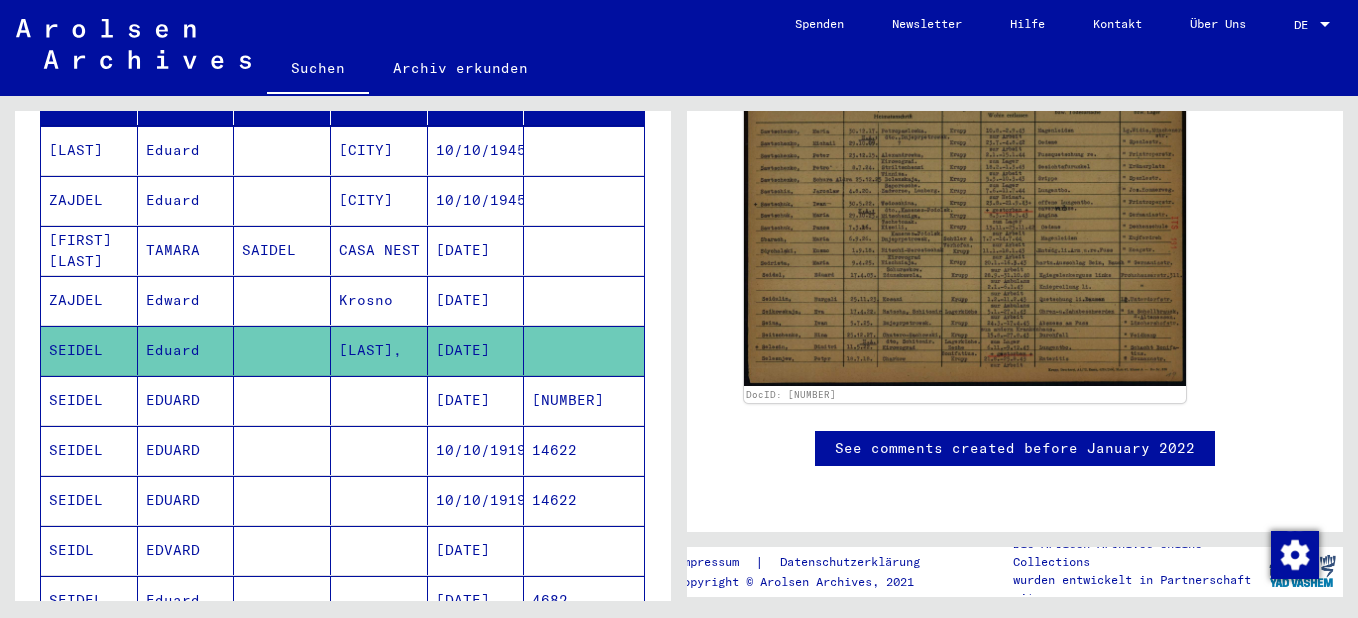 click at bounding box center (282, 450) 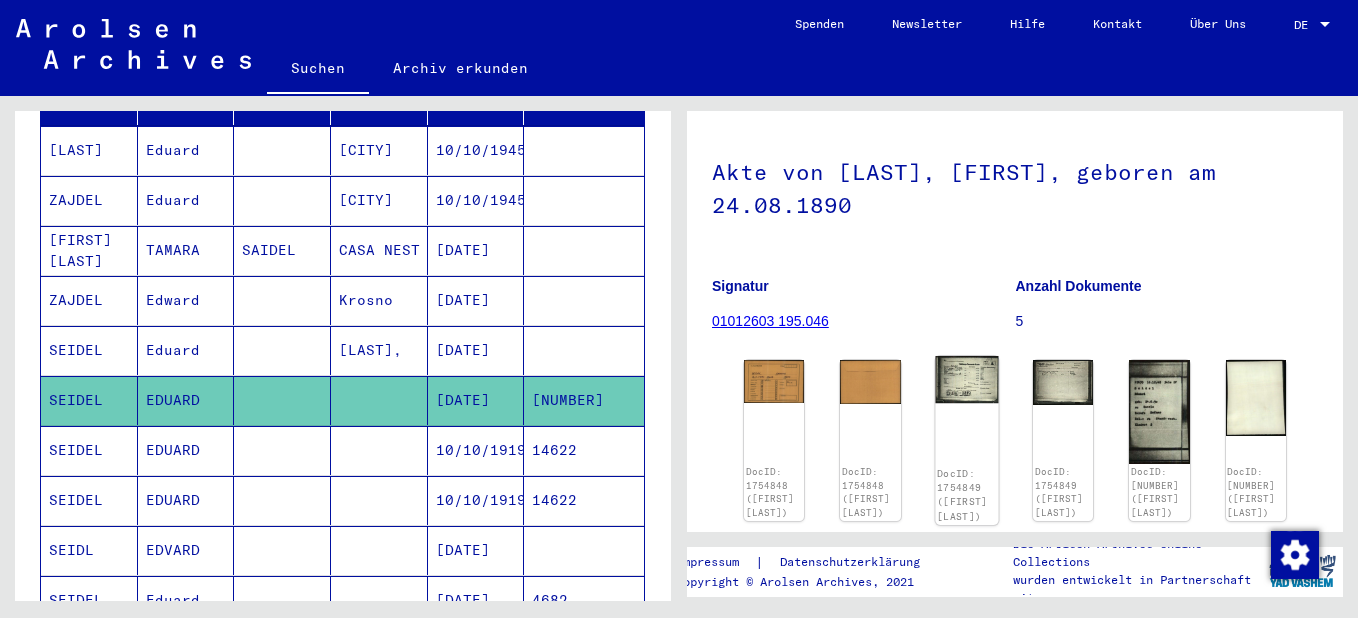 click 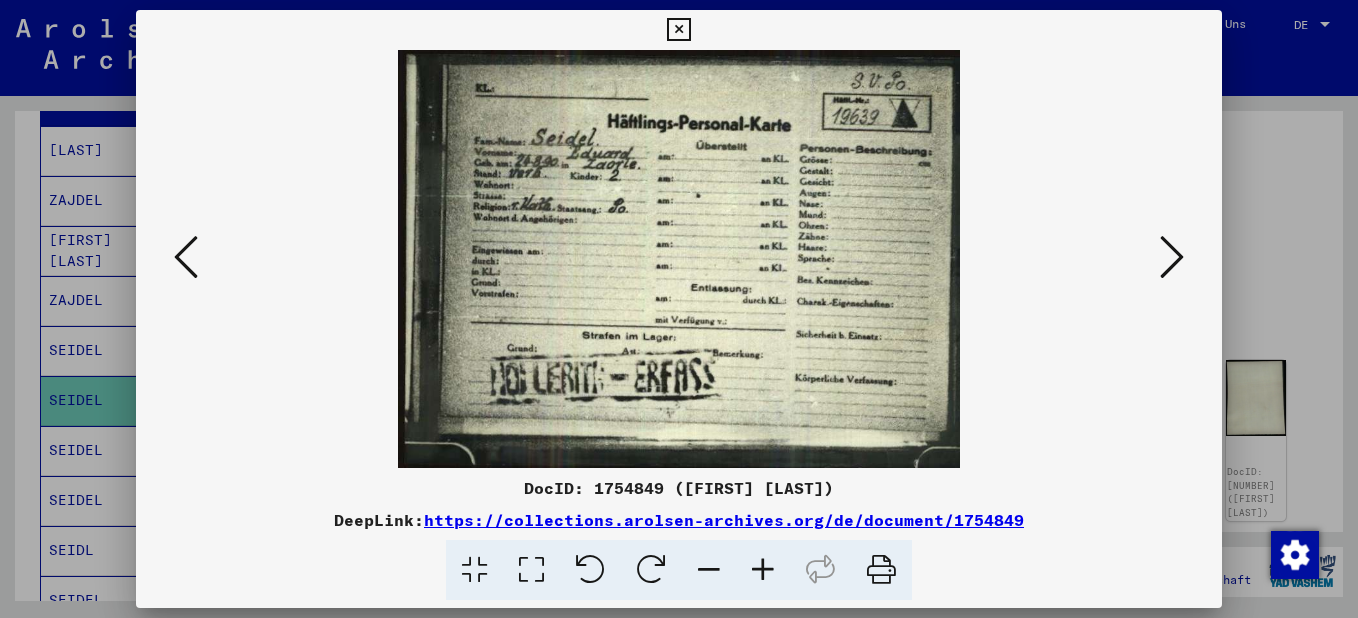 click at bounding box center [1172, 257] 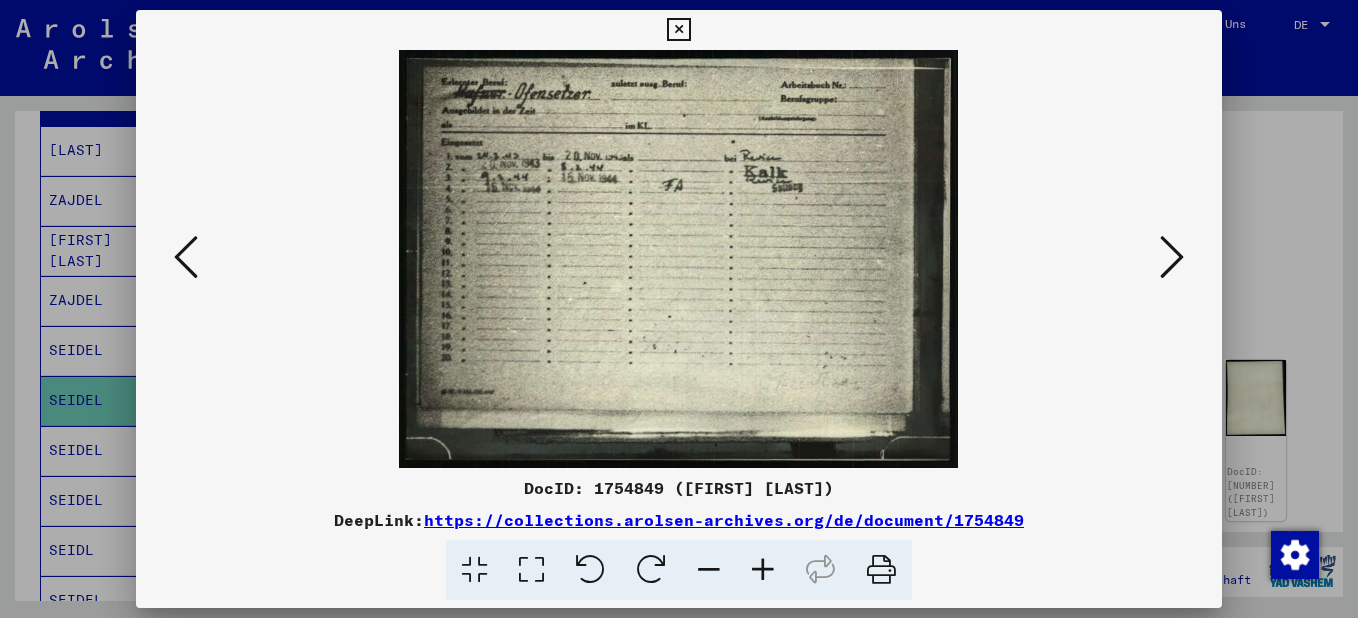 click at bounding box center (1172, 257) 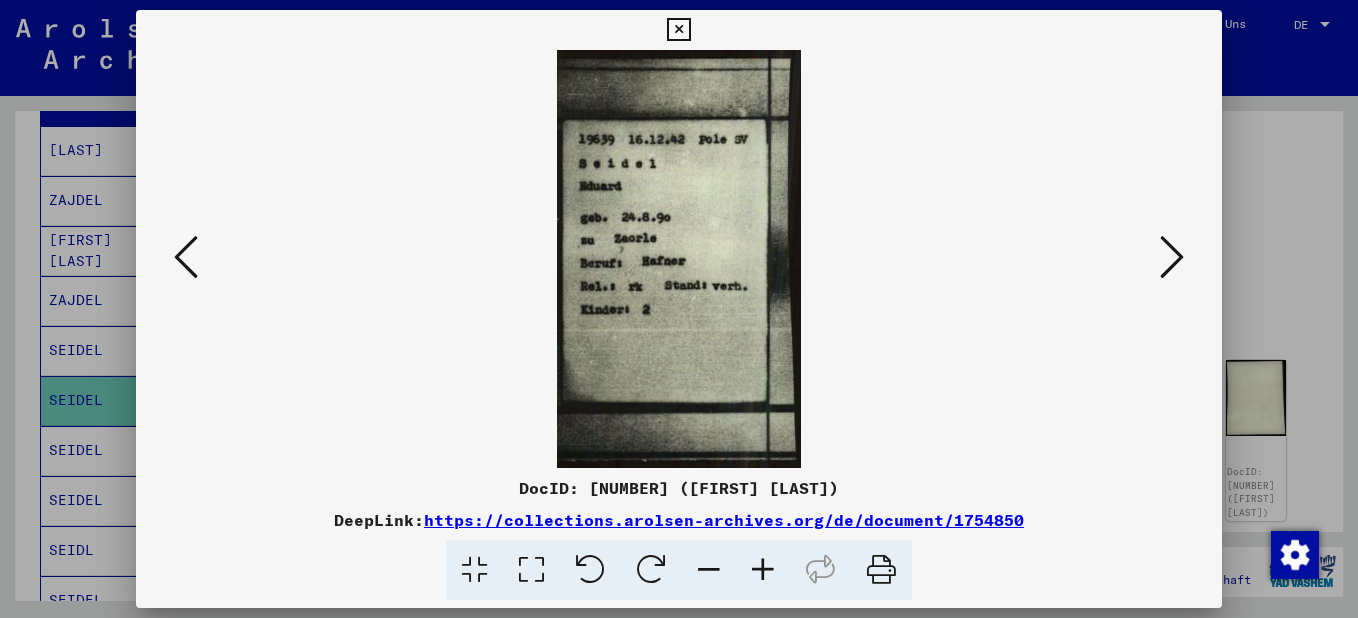 click at bounding box center (1172, 257) 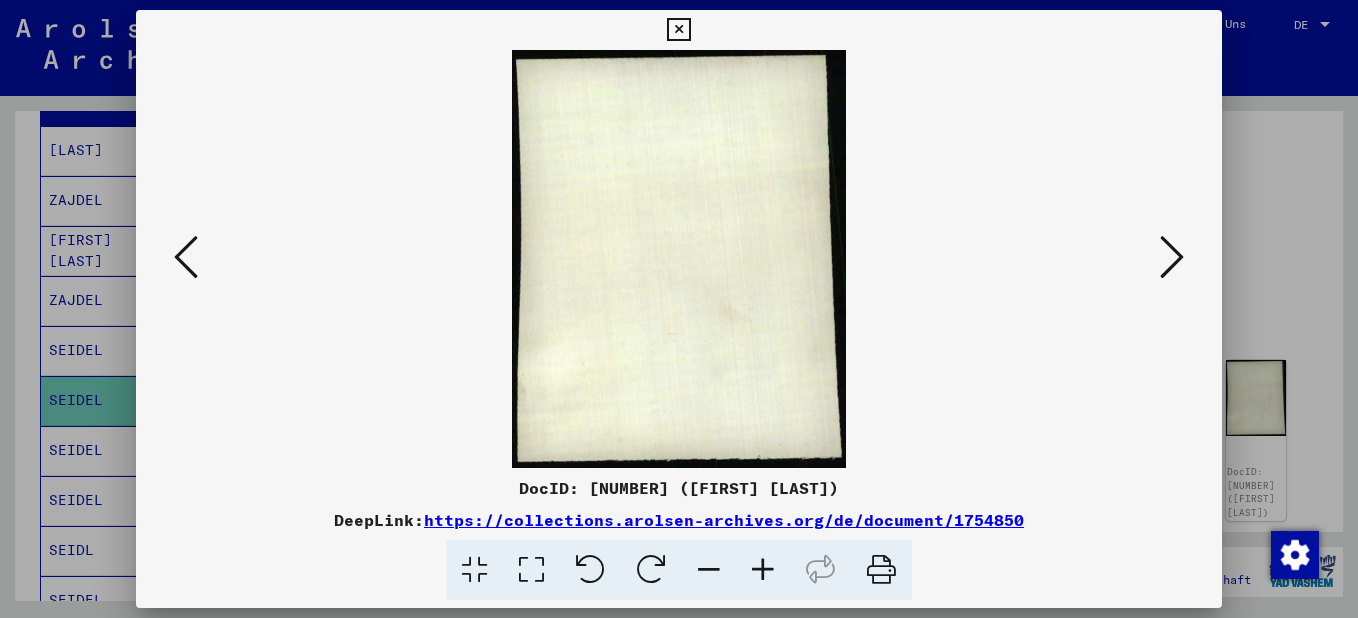 click at bounding box center (1172, 257) 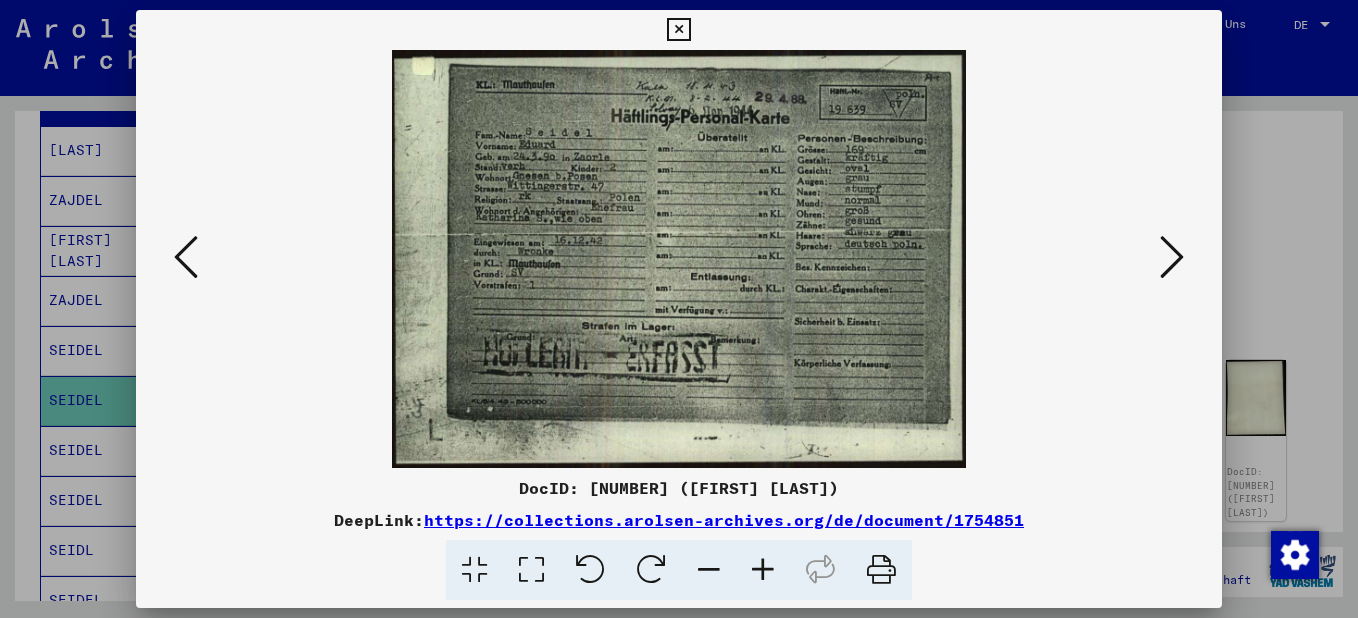 click at bounding box center [1172, 257] 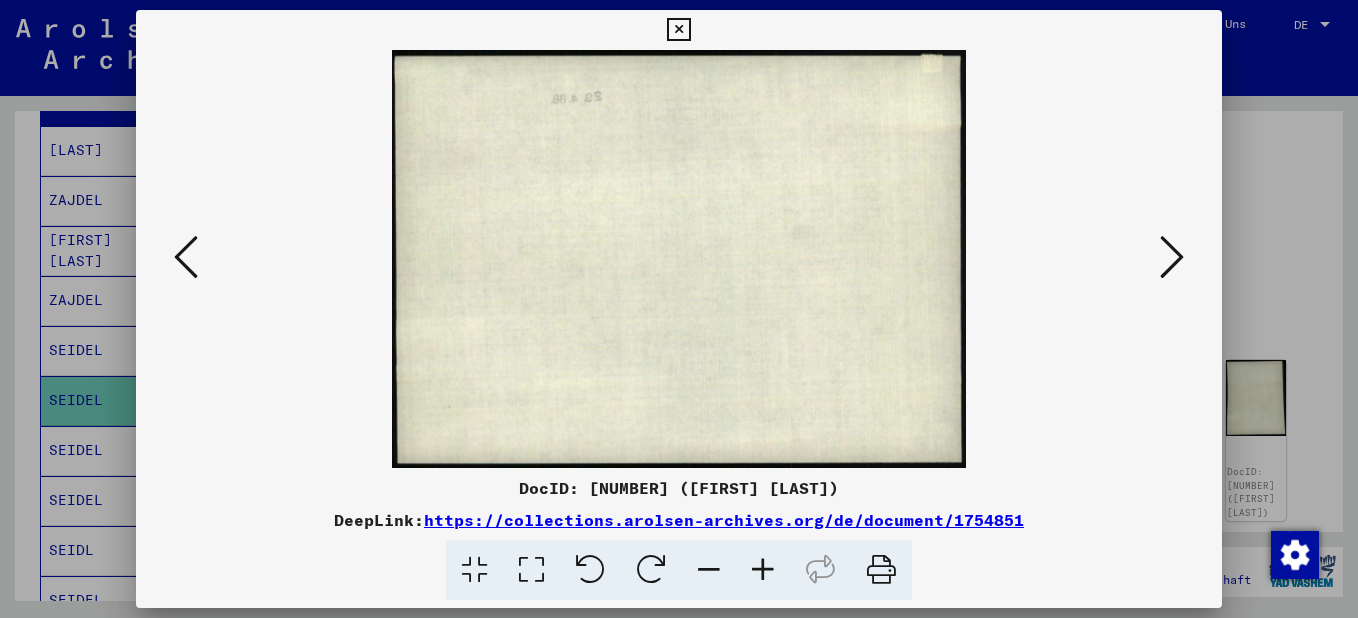 click at bounding box center [1172, 257] 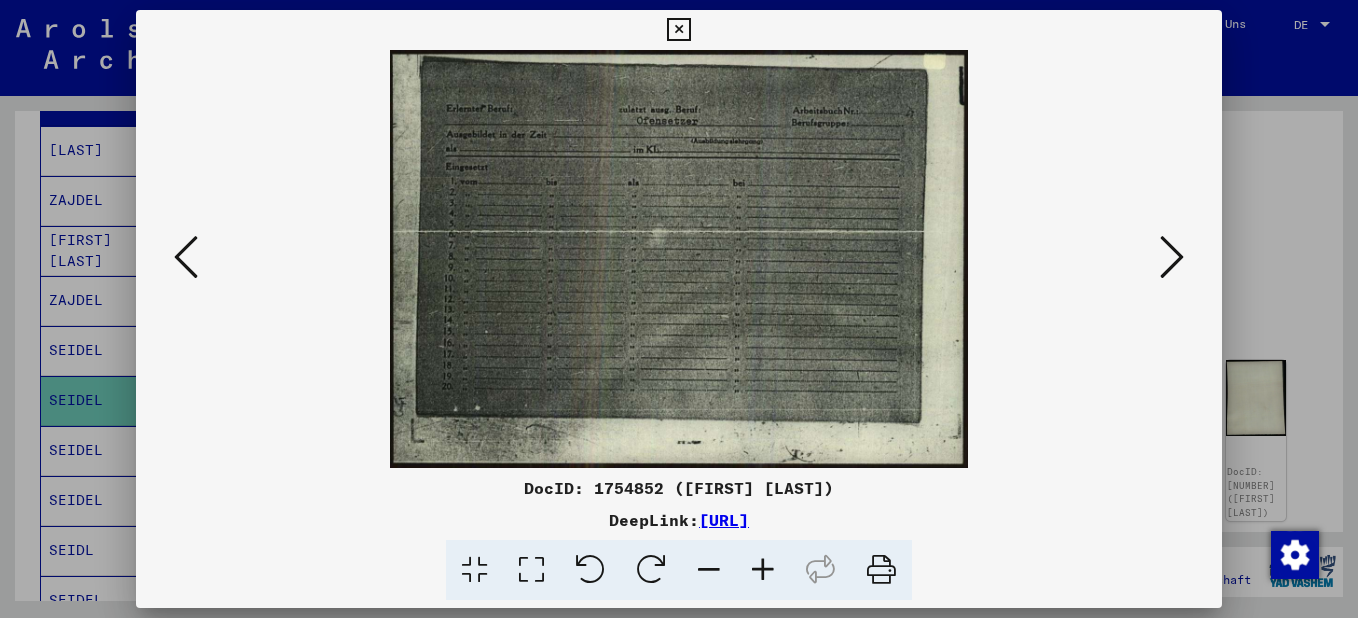 click at bounding box center [1172, 257] 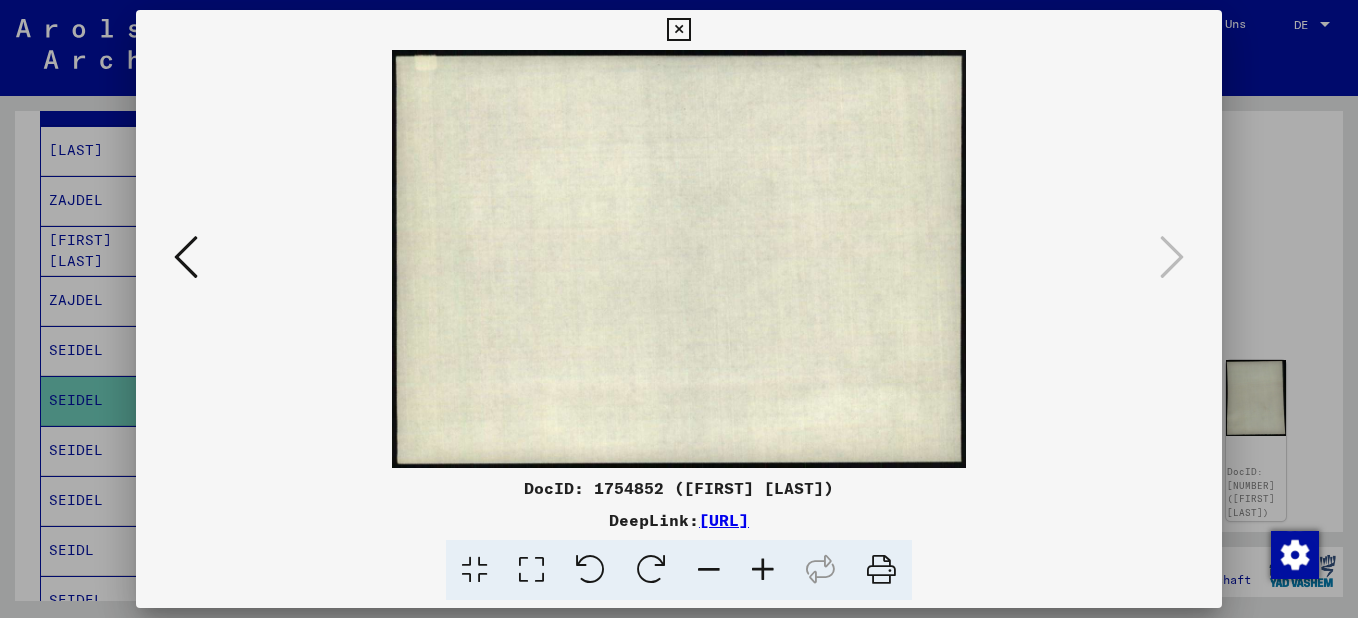 click at bounding box center (679, 309) 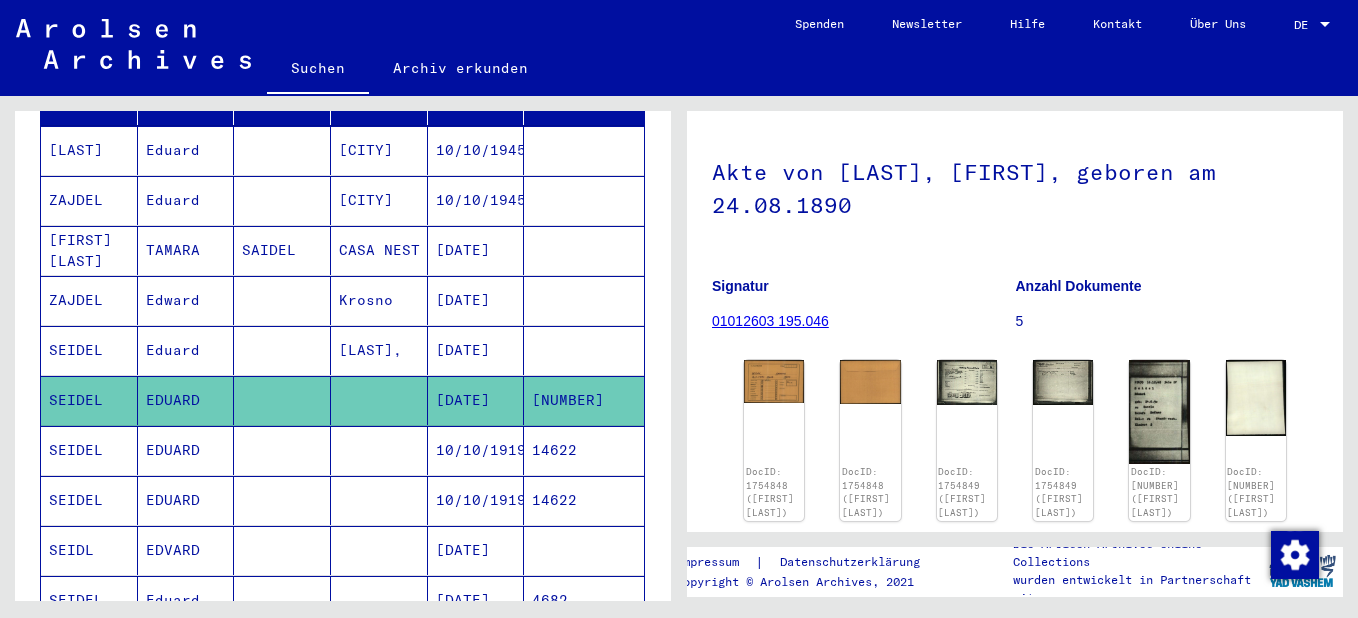 scroll, scrollTop: 300, scrollLeft: 0, axis: vertical 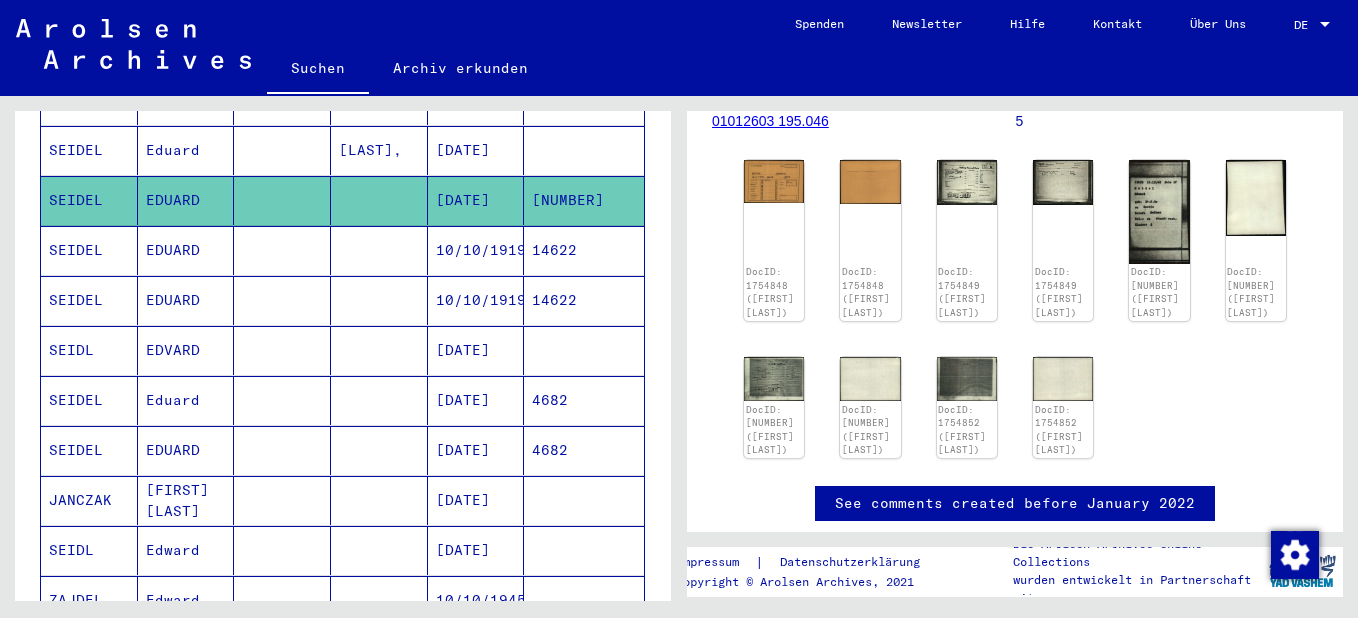 click at bounding box center [379, 400] 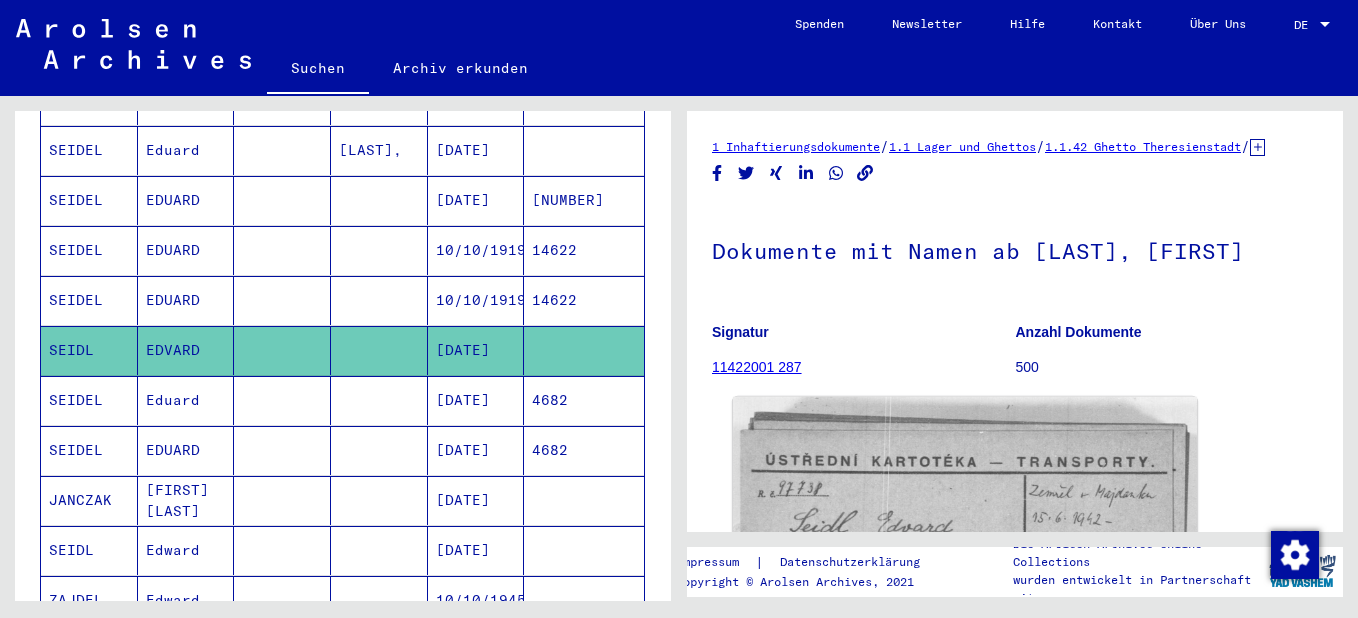 scroll, scrollTop: 100, scrollLeft: 0, axis: vertical 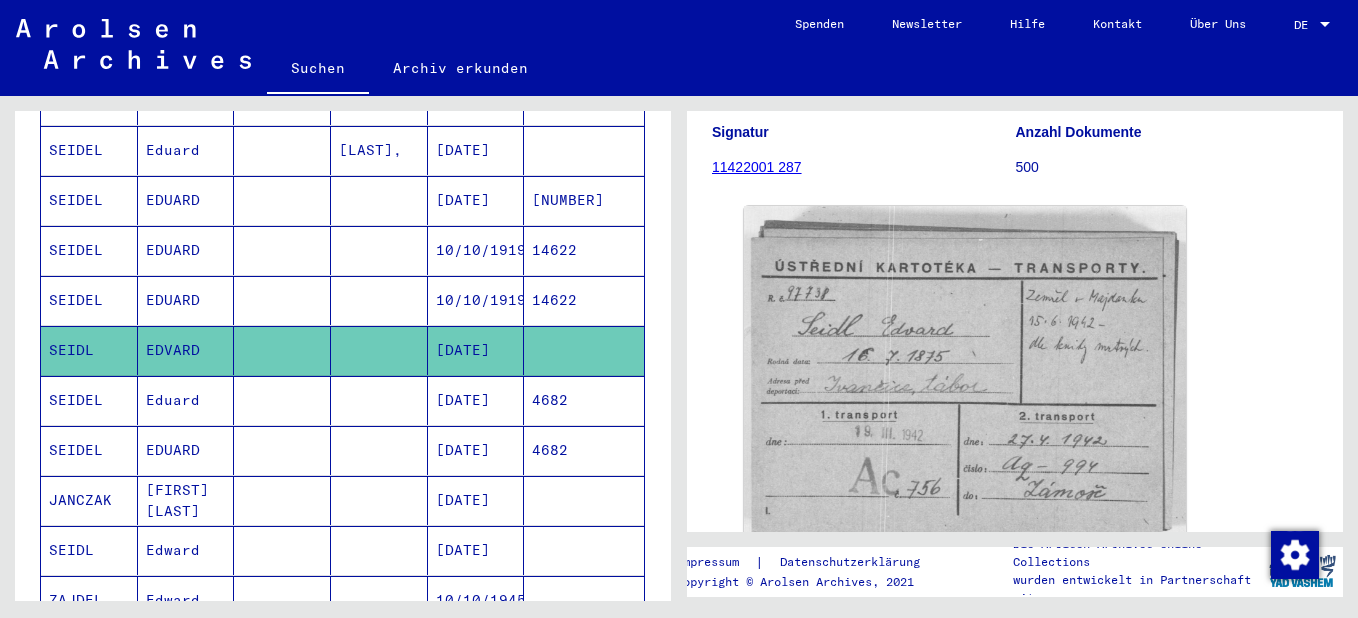click on "[DATE]" at bounding box center (476, 450) 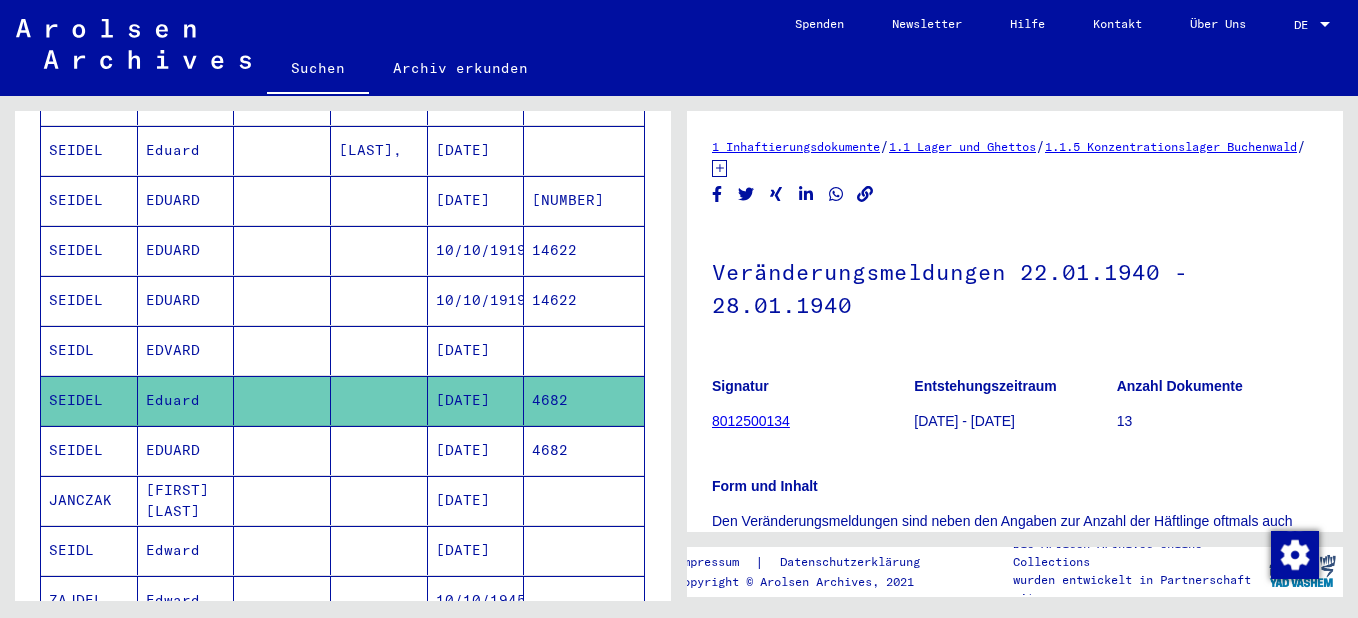 scroll, scrollTop: 200, scrollLeft: 0, axis: vertical 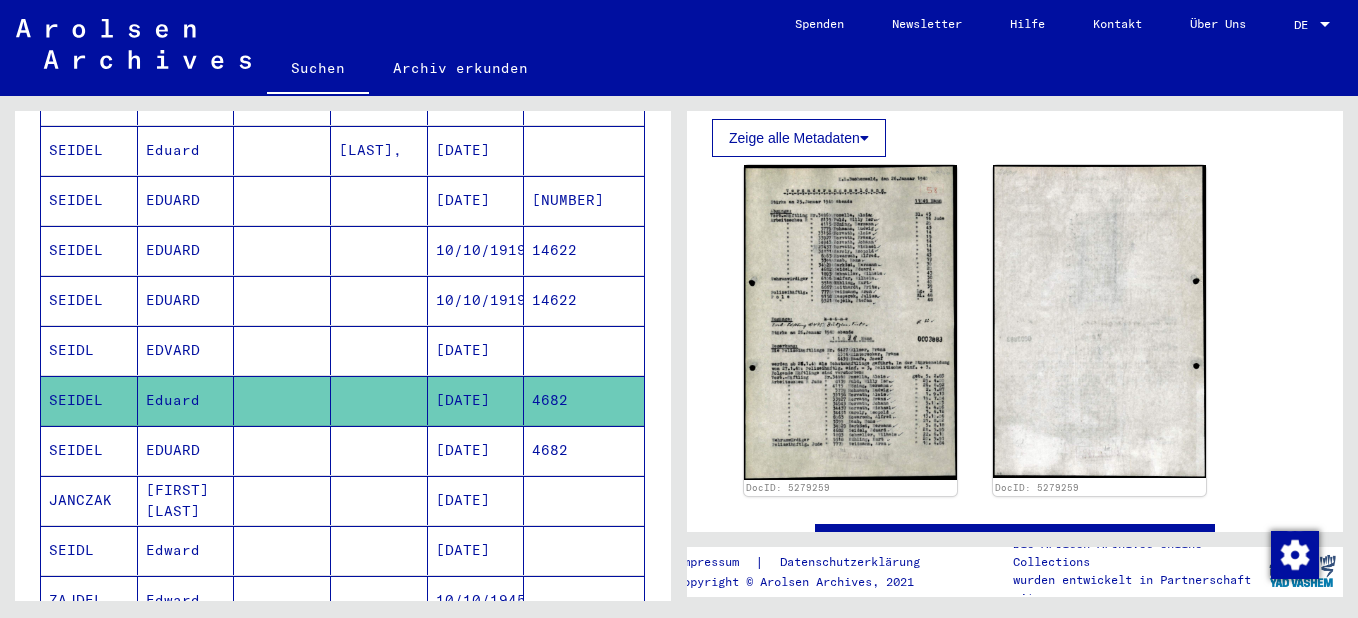 click on "[DATE]" at bounding box center (476, 500) 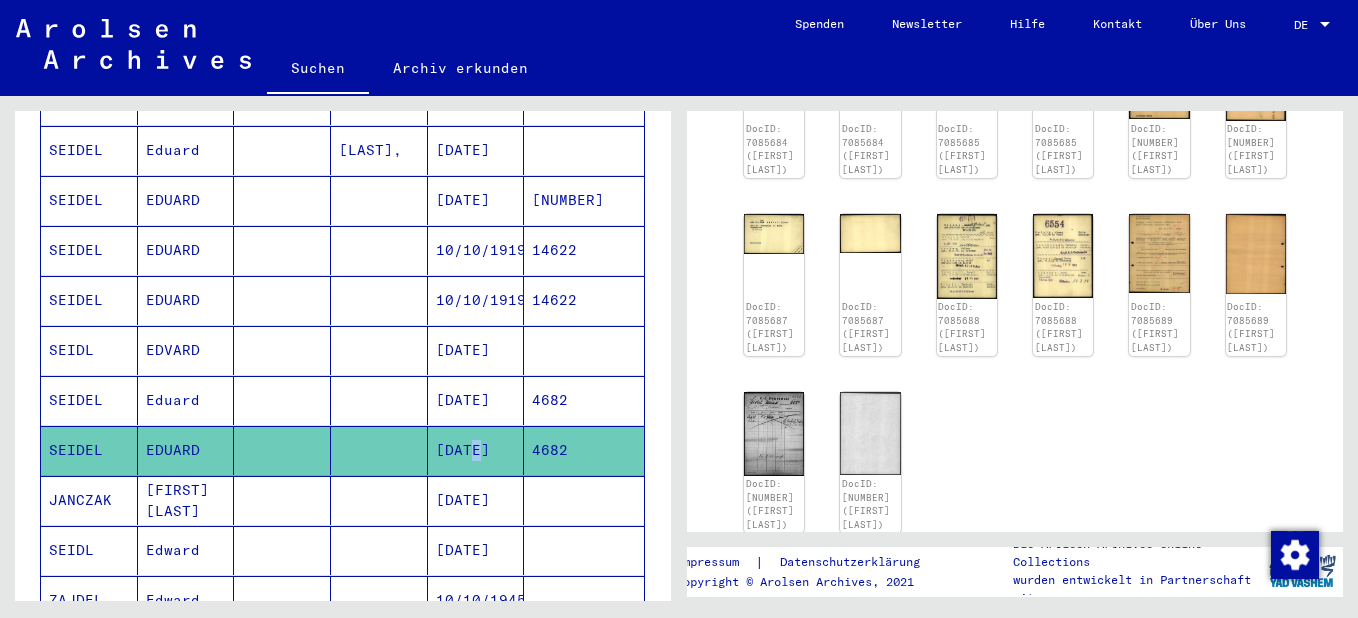 scroll, scrollTop: 12, scrollLeft: 0, axis: vertical 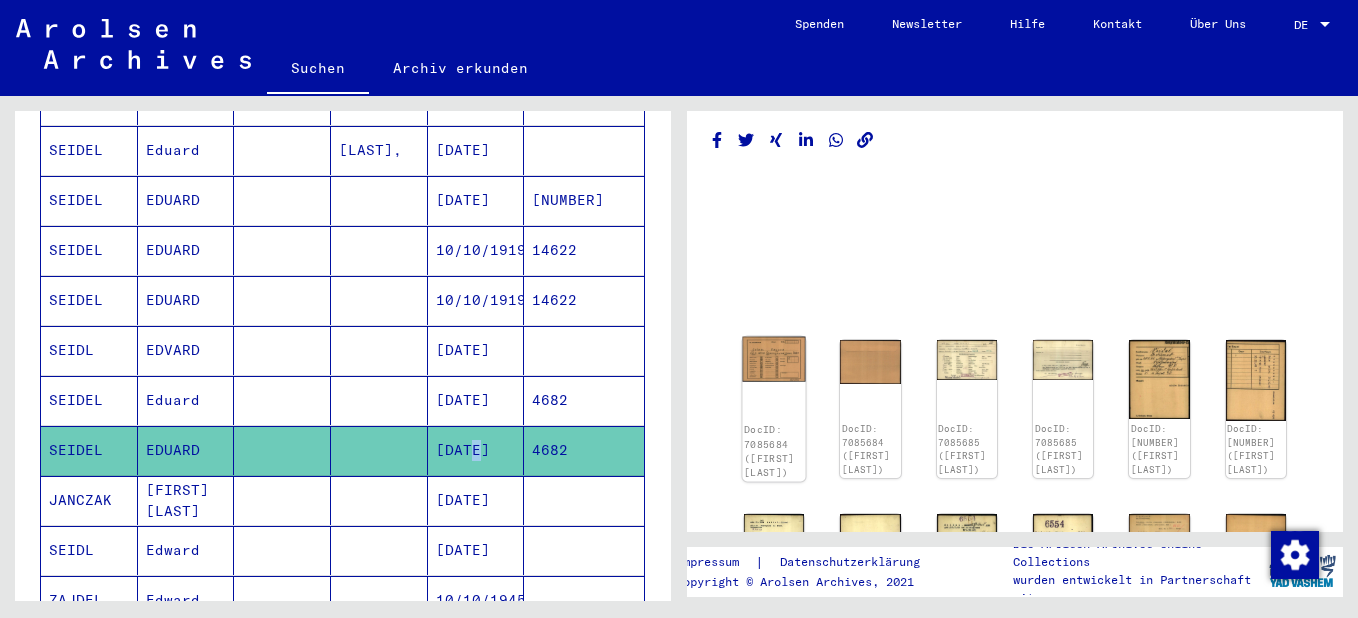 click 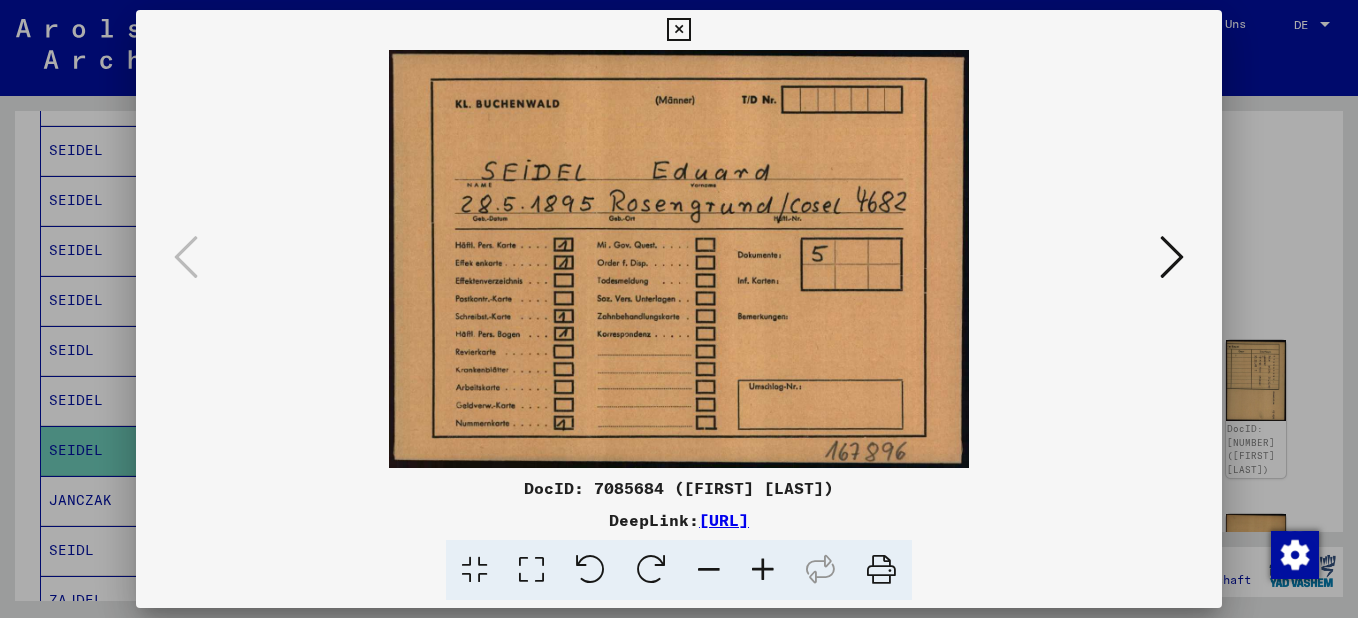 click at bounding box center (1172, 258) 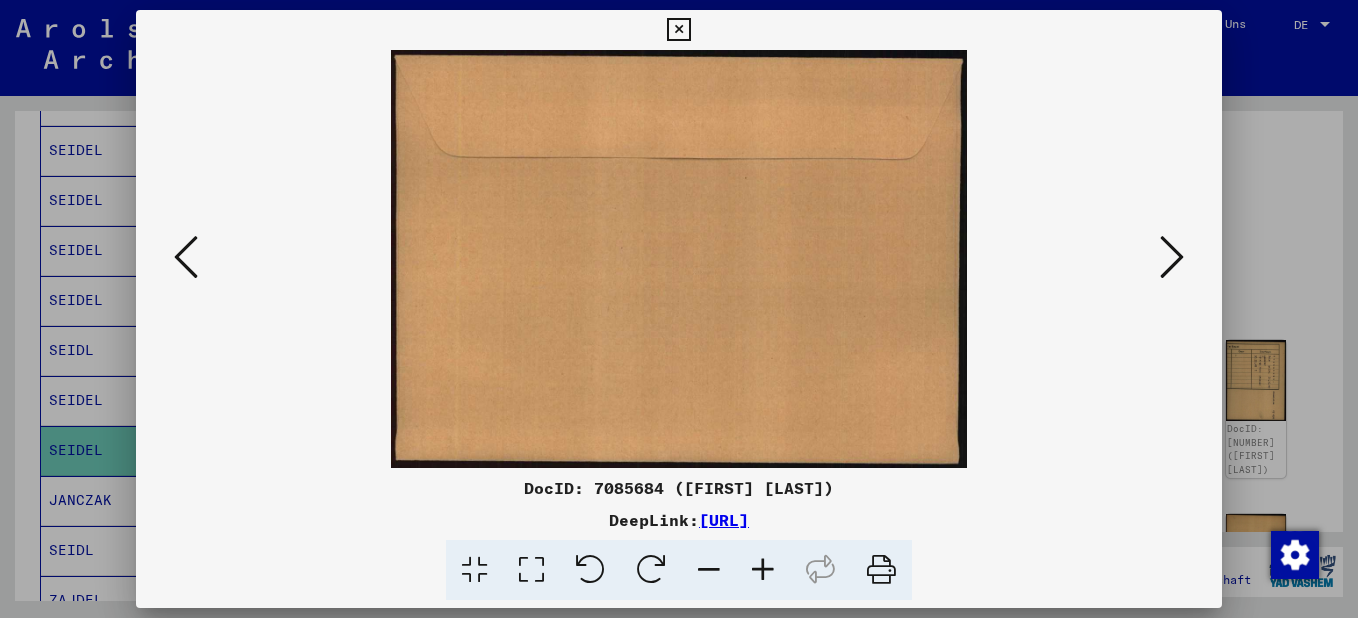 click at bounding box center [679, 259] 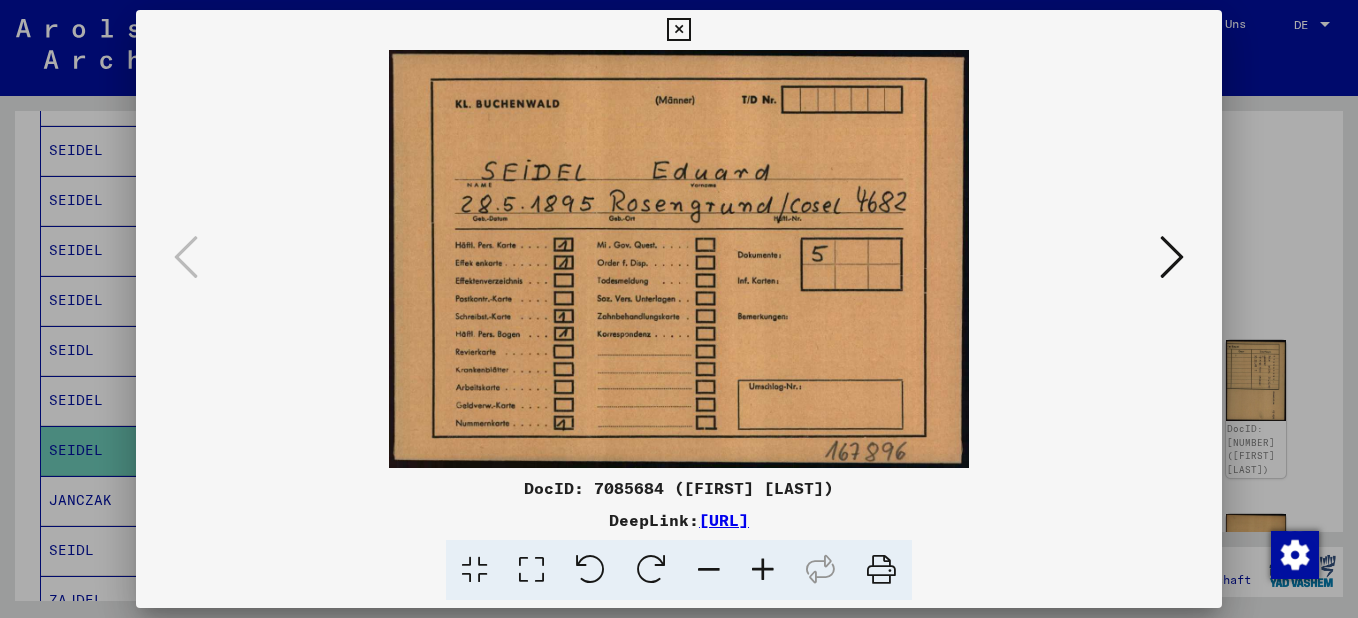 click at bounding box center [1172, 257] 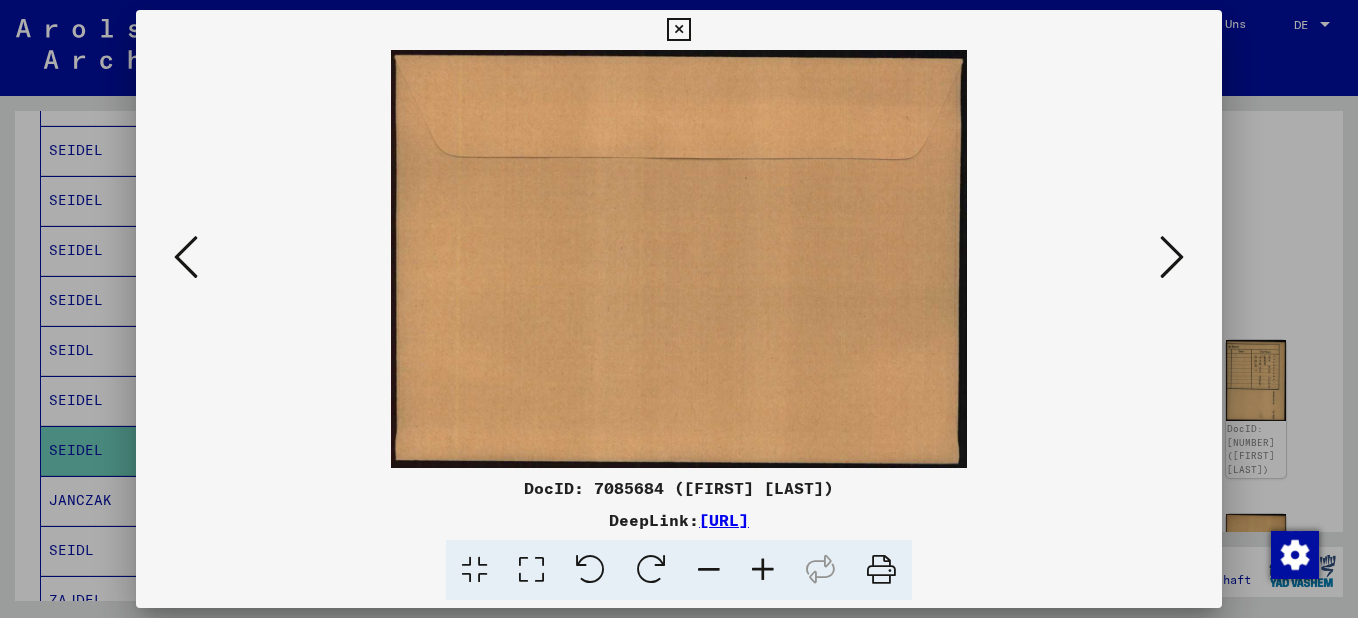 click at bounding box center (1172, 257) 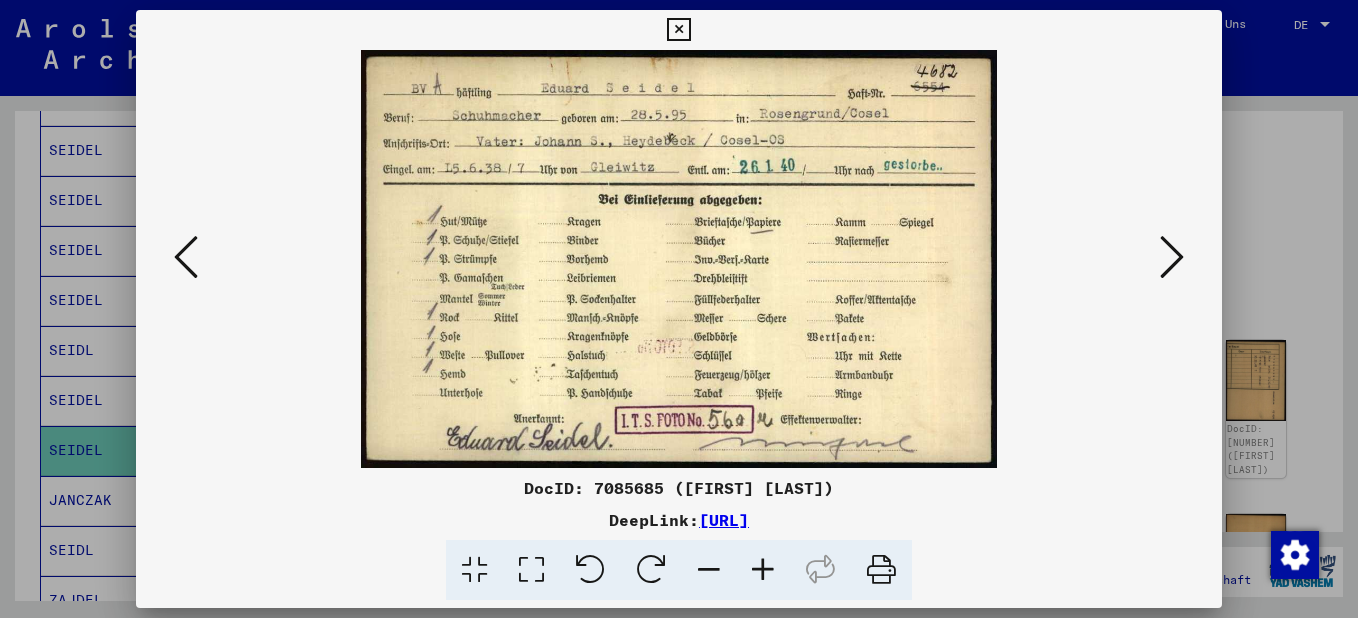 click at bounding box center [1172, 257] 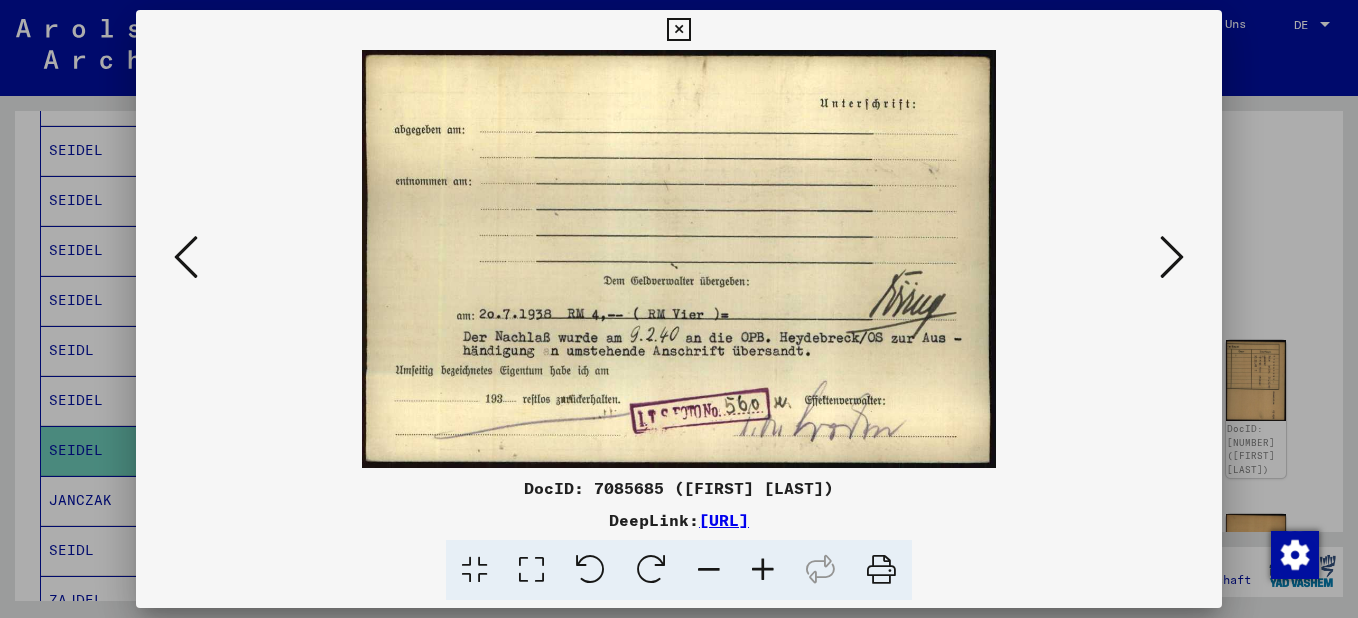 click at bounding box center [1172, 257] 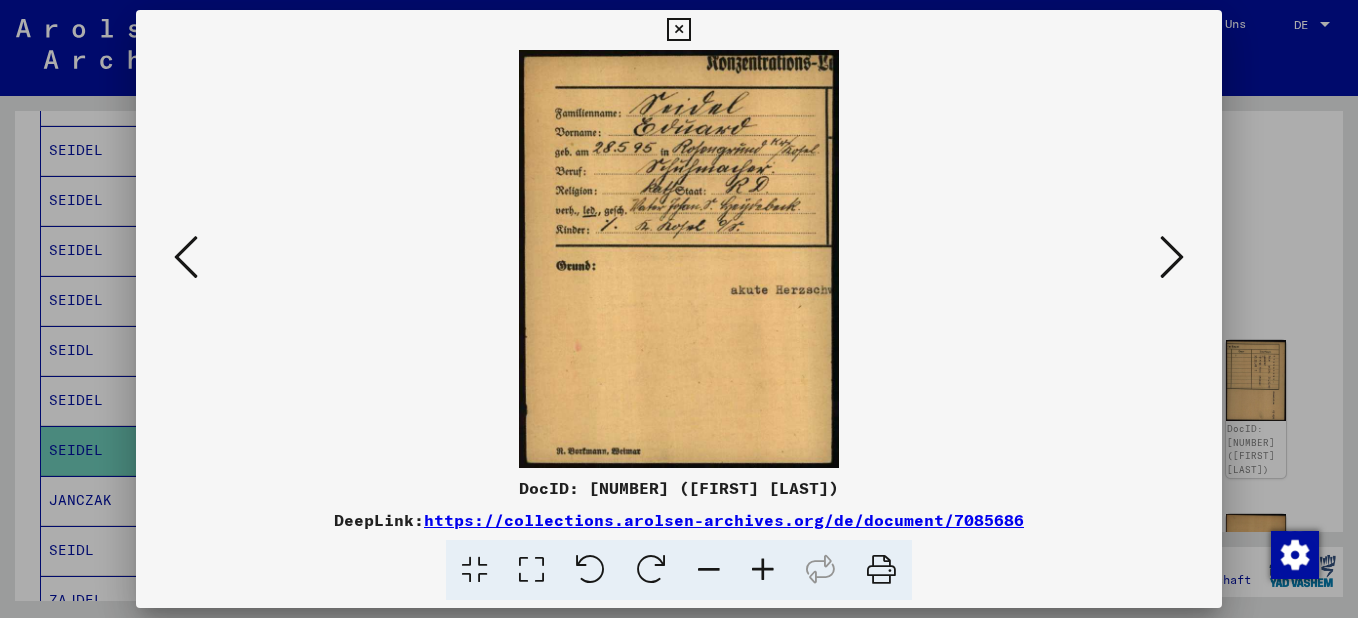click at bounding box center [1172, 257] 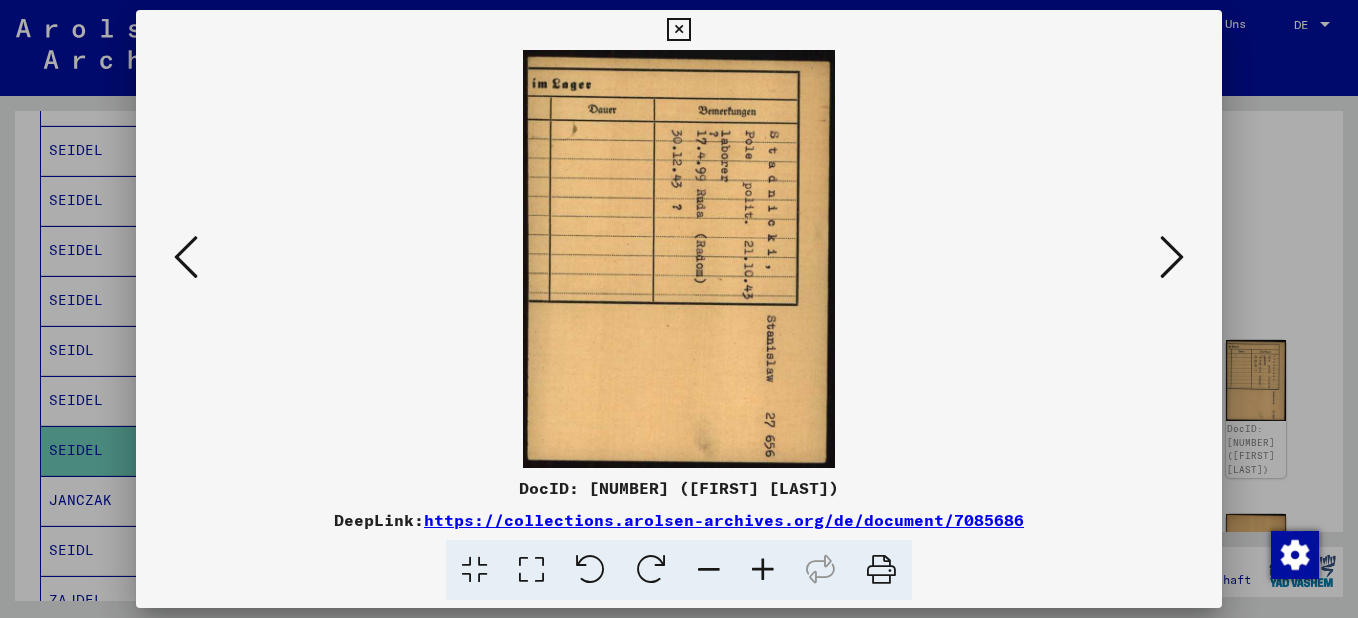 click at bounding box center (1172, 257) 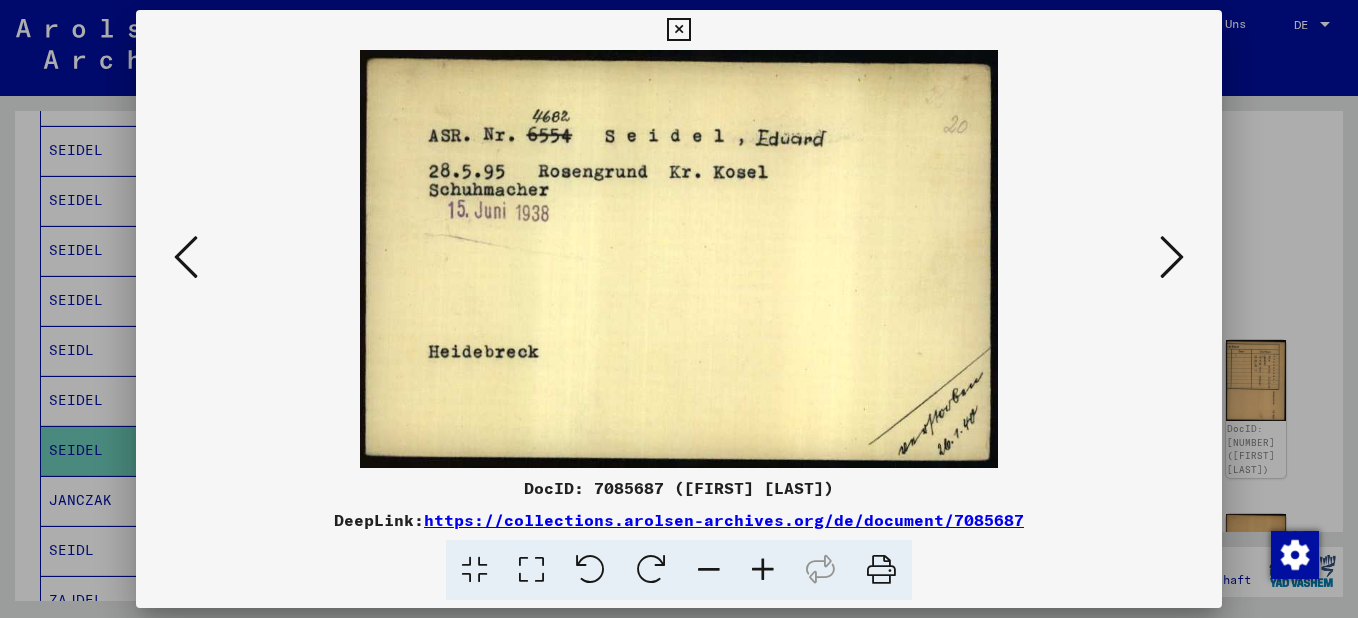 click at bounding box center (1172, 257) 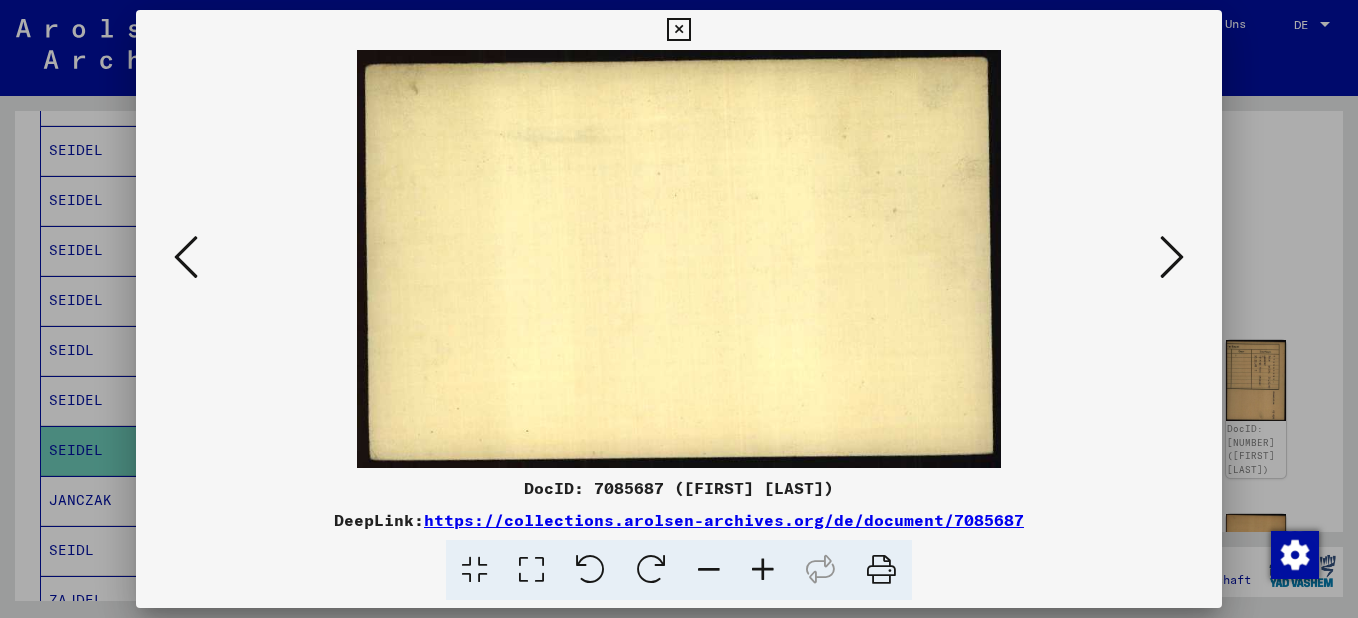 click at bounding box center [1172, 257] 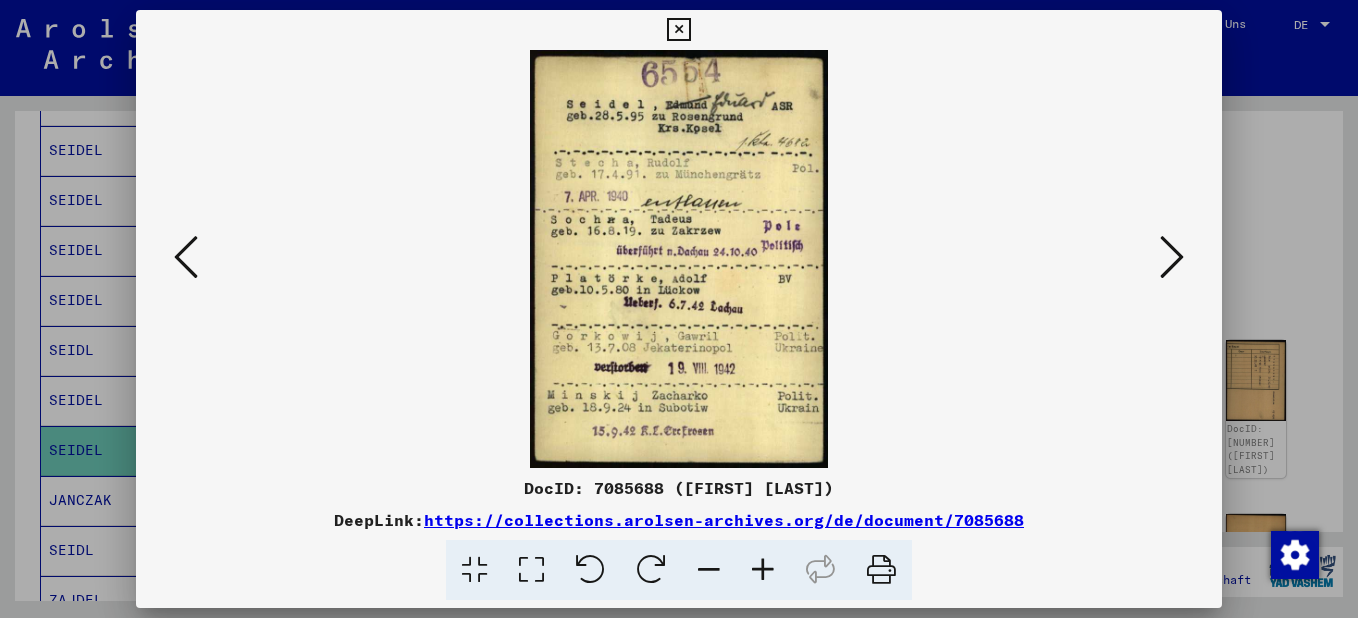 click at bounding box center [1172, 257] 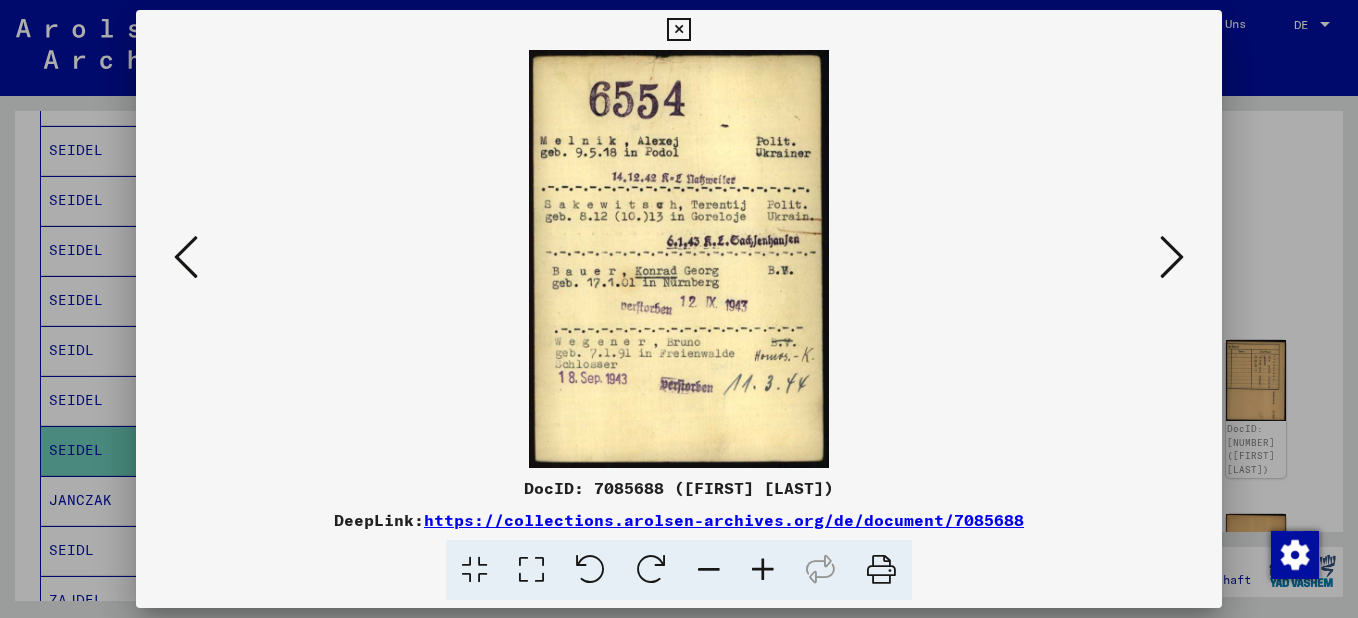 click at bounding box center [1172, 257] 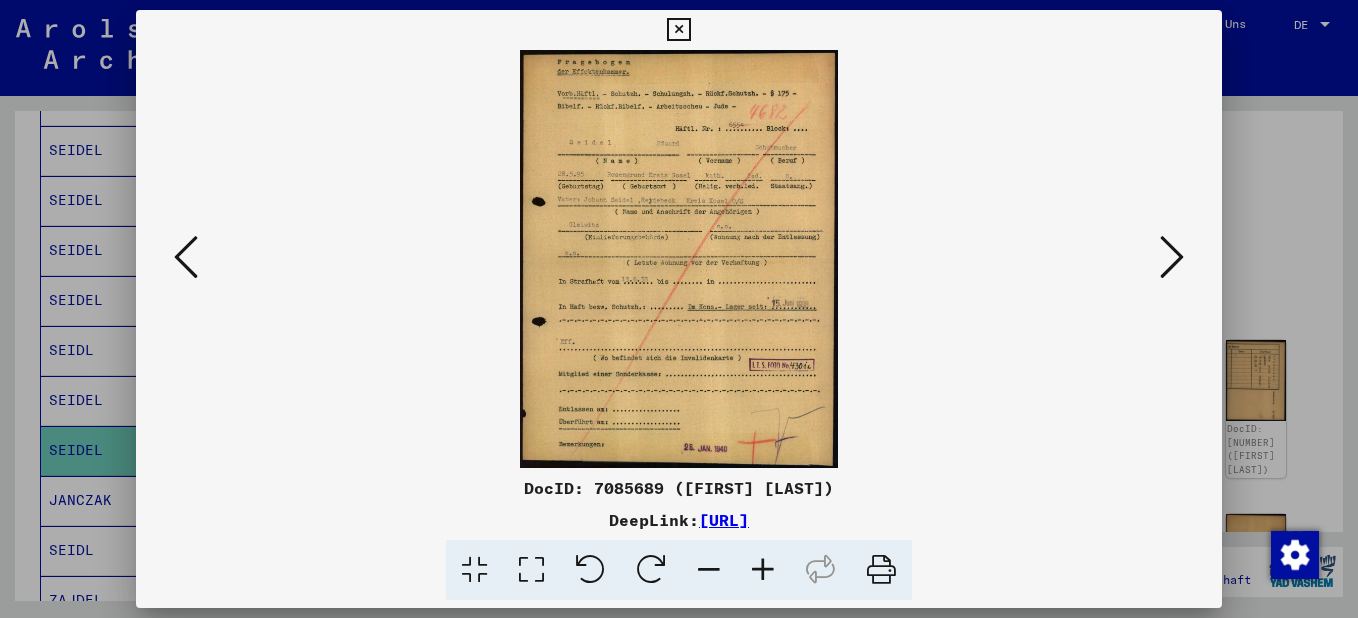 click at bounding box center [679, 309] 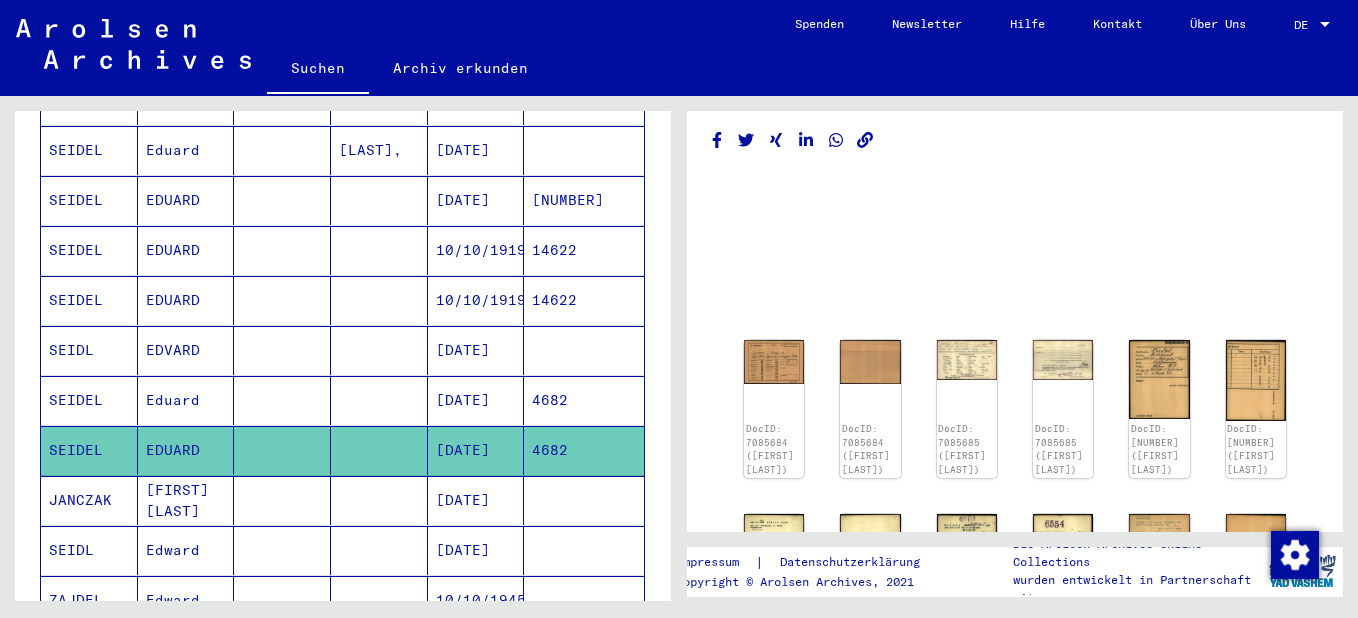 scroll, scrollTop: 412, scrollLeft: 0, axis: vertical 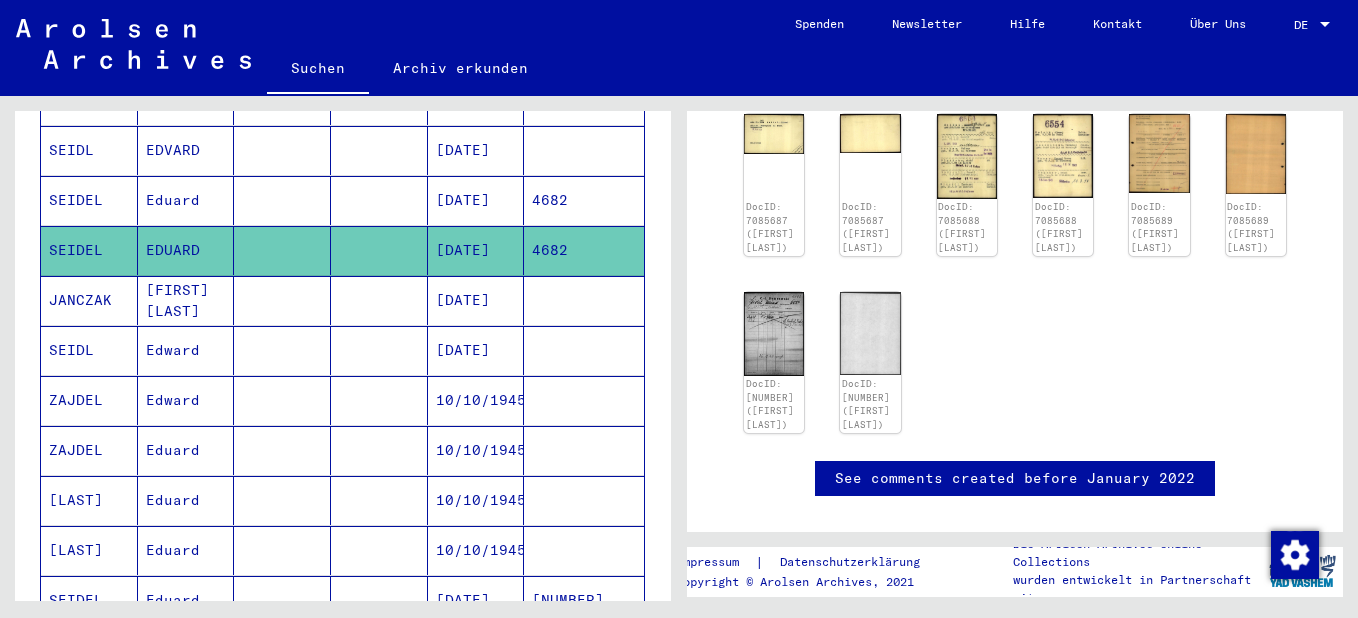 click on "[DATE]" at bounding box center (476, 350) 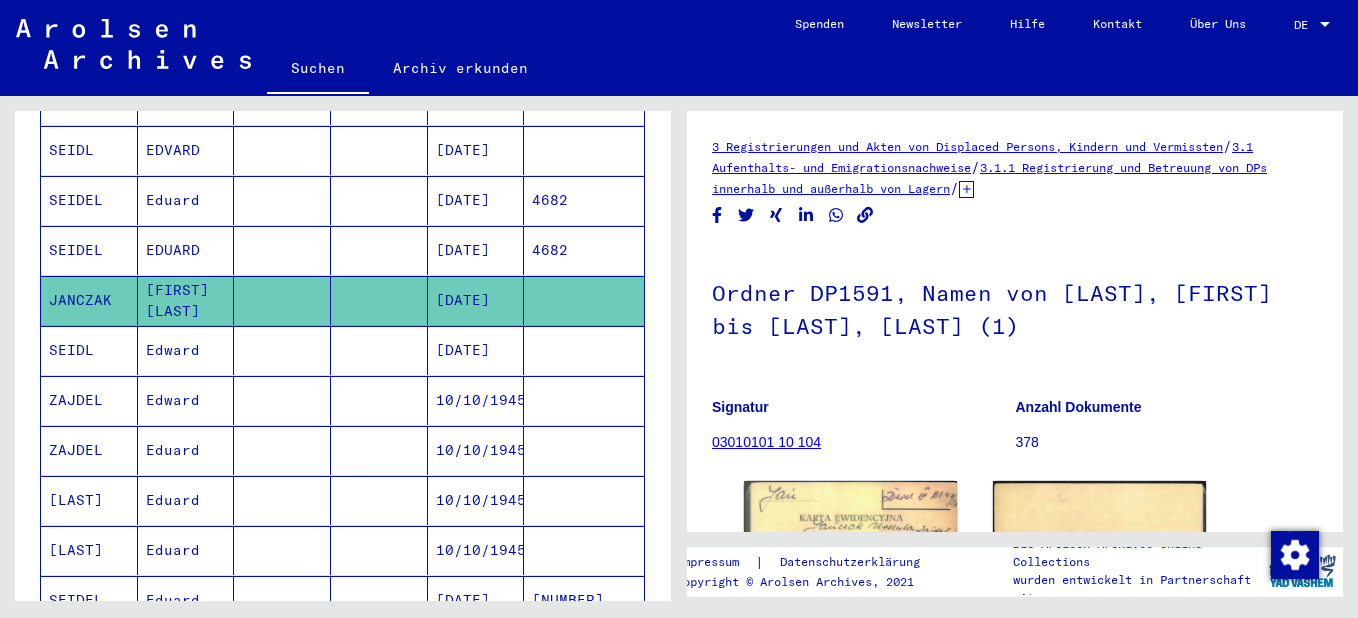scroll, scrollTop: 0, scrollLeft: 0, axis: both 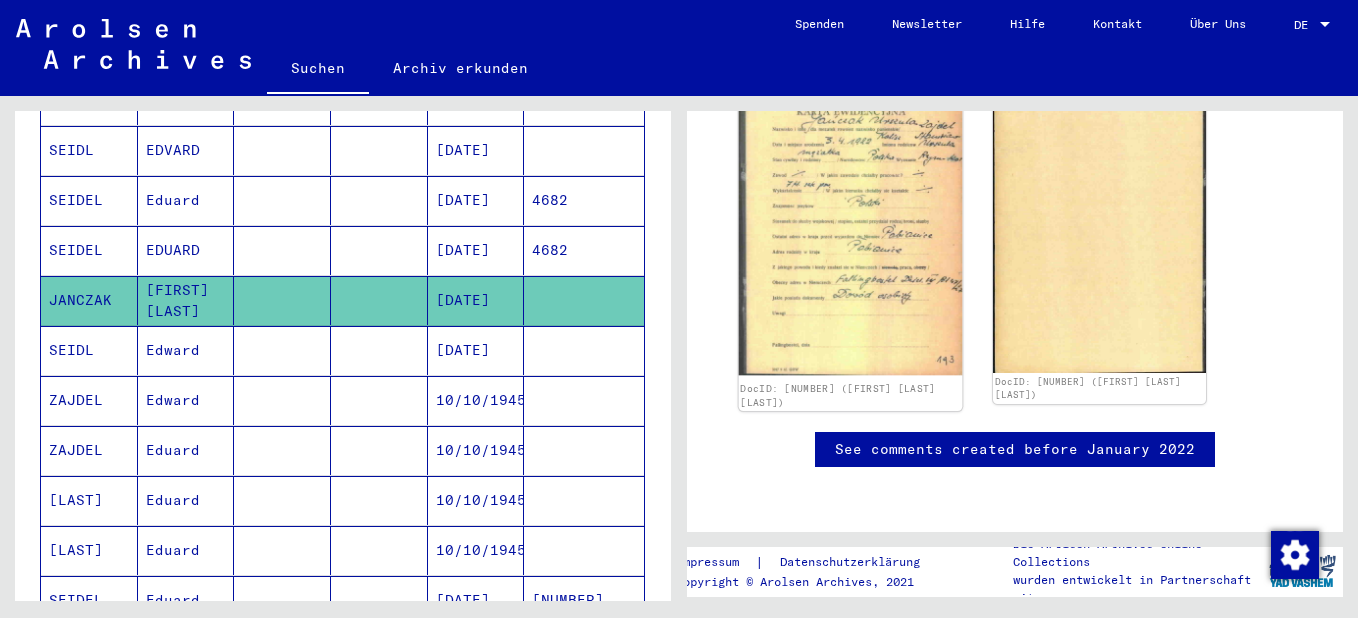 click 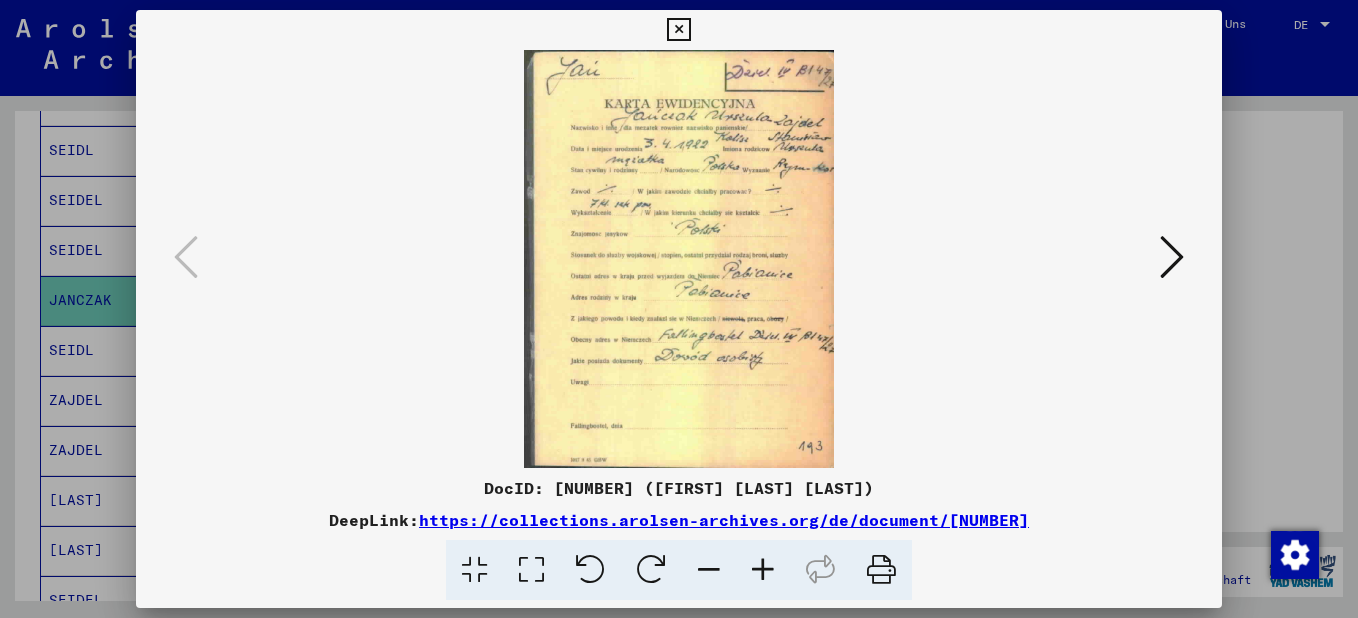 click at bounding box center [679, 259] 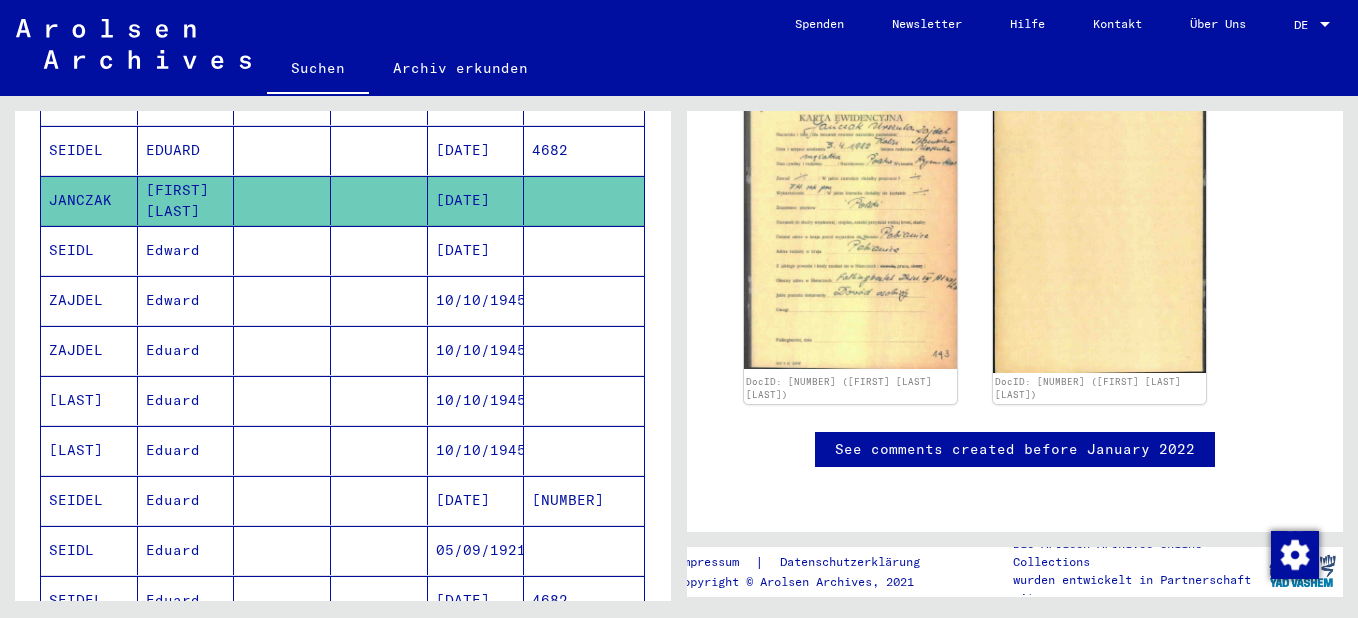 scroll, scrollTop: 900, scrollLeft: 0, axis: vertical 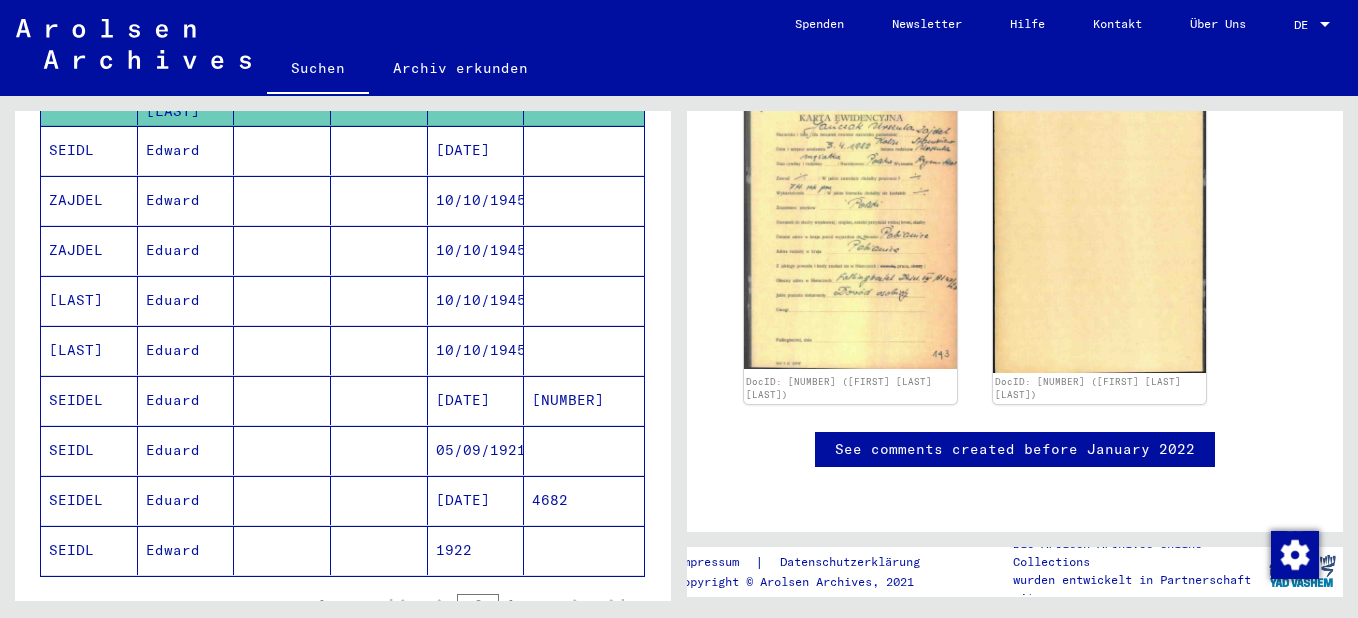click at bounding box center [379, 450] 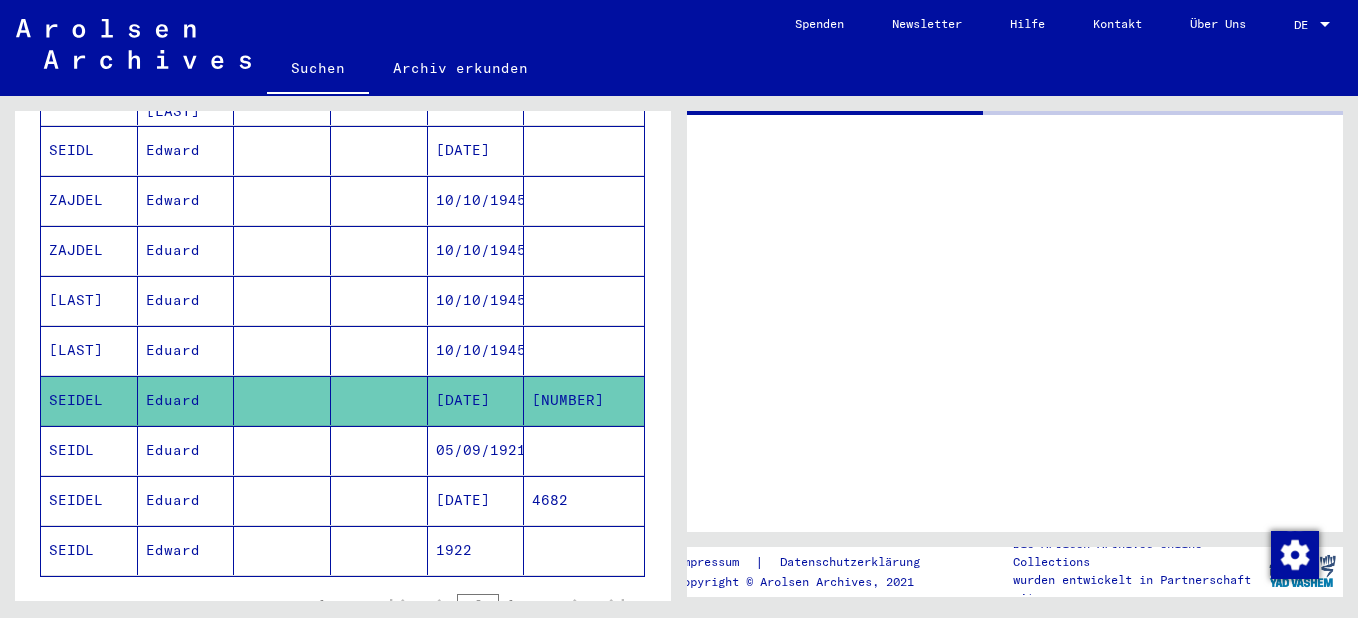 scroll, scrollTop: 0, scrollLeft: 0, axis: both 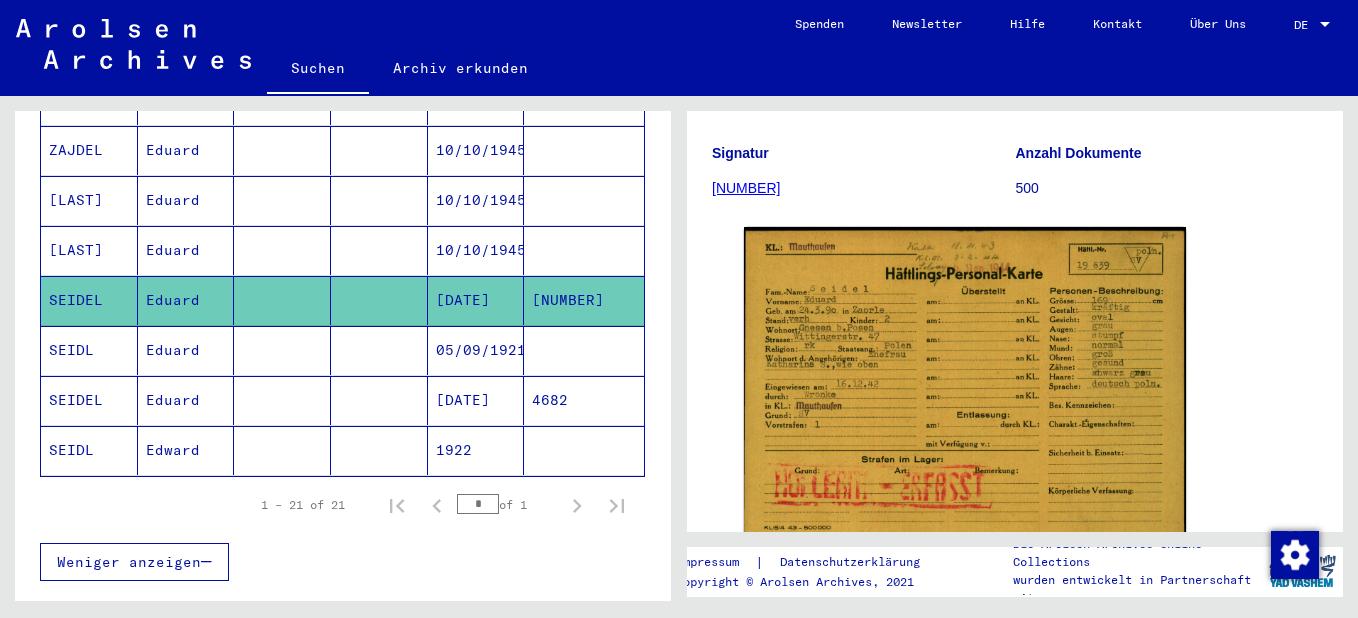 click on "1922" 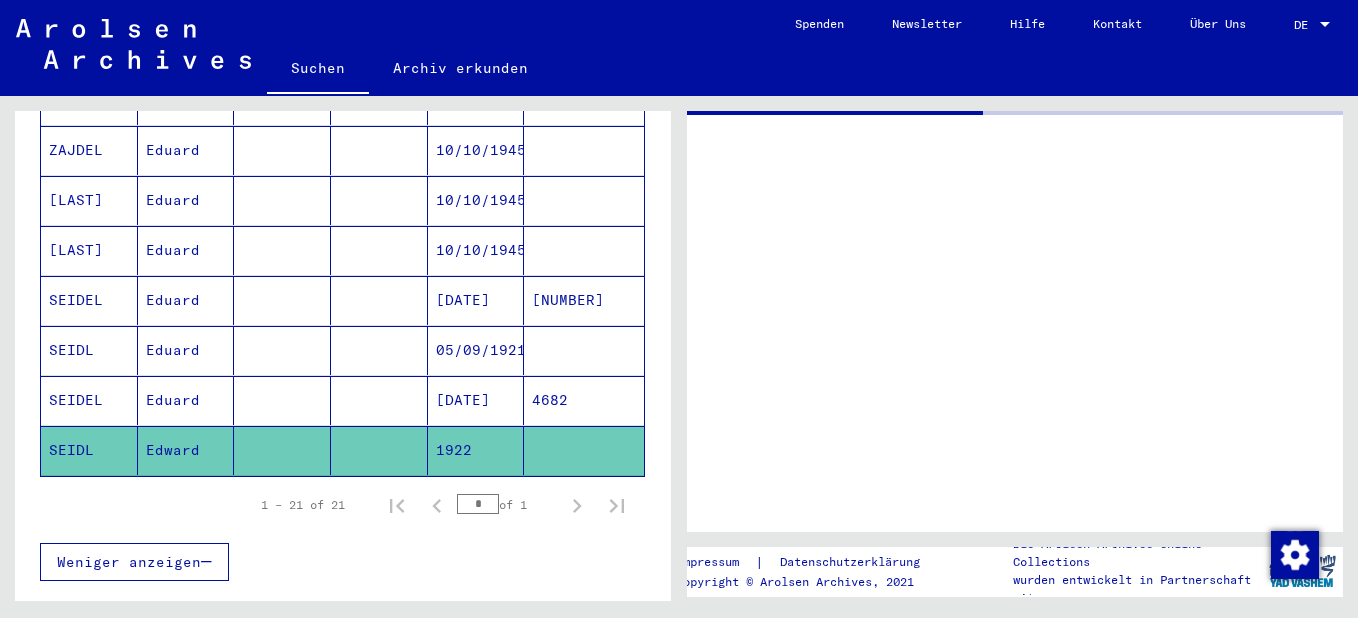 scroll, scrollTop: 1129, scrollLeft: 0, axis: vertical 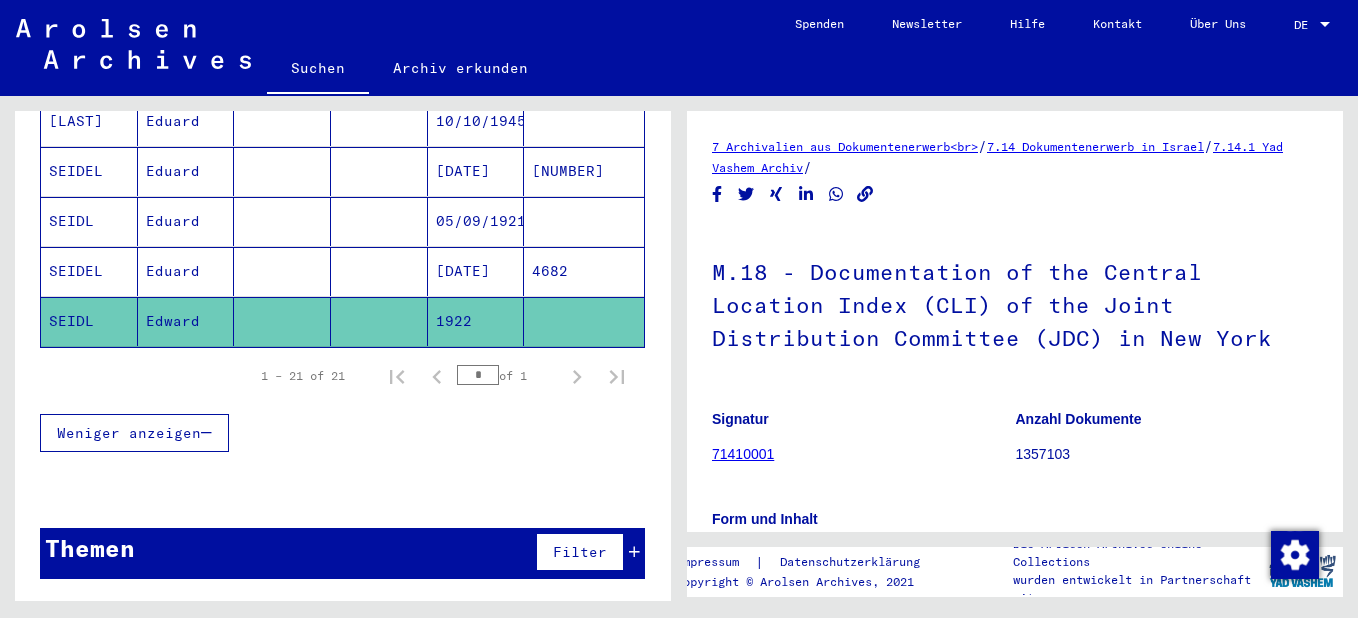 click on "Themen  Filter" at bounding box center (342, 553) 